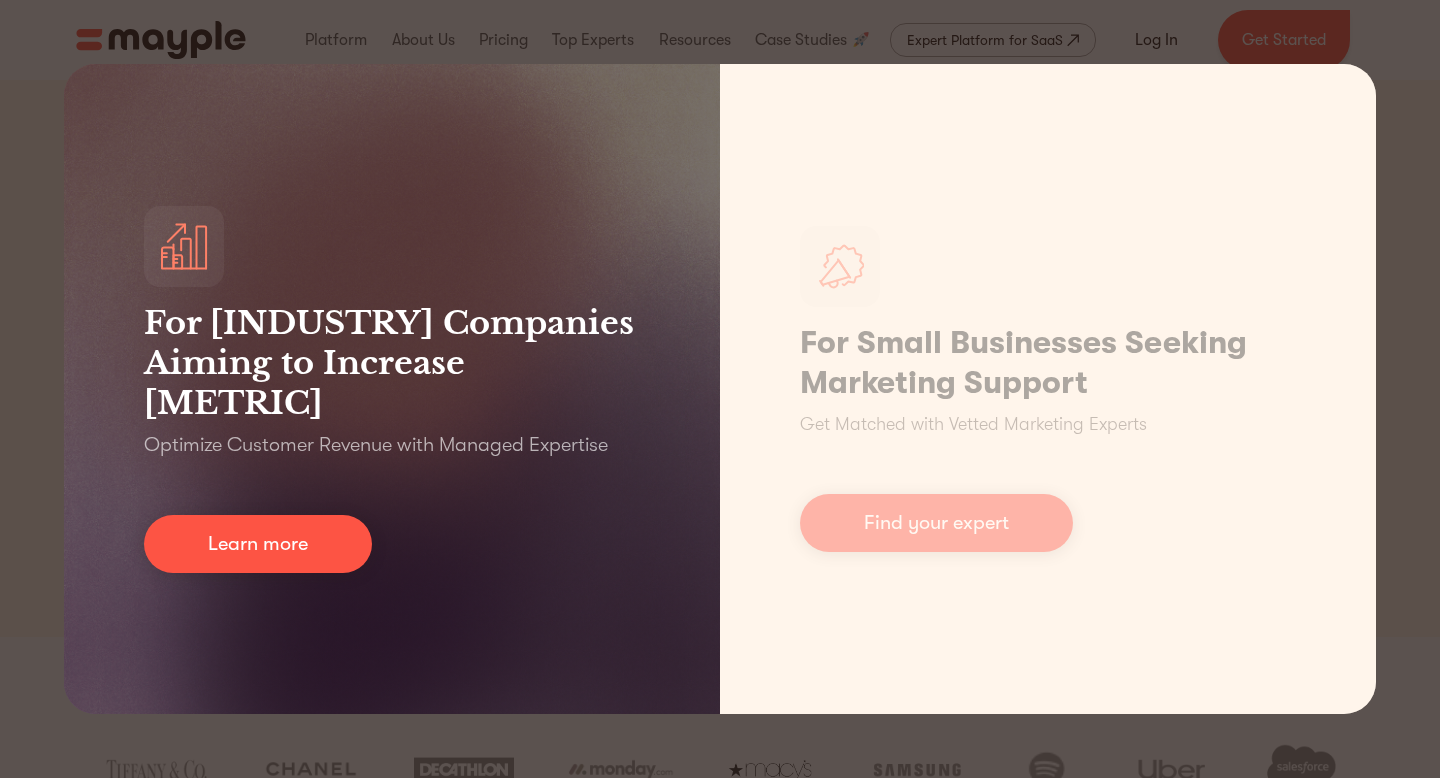 scroll, scrollTop: 0, scrollLeft: 0, axis: both 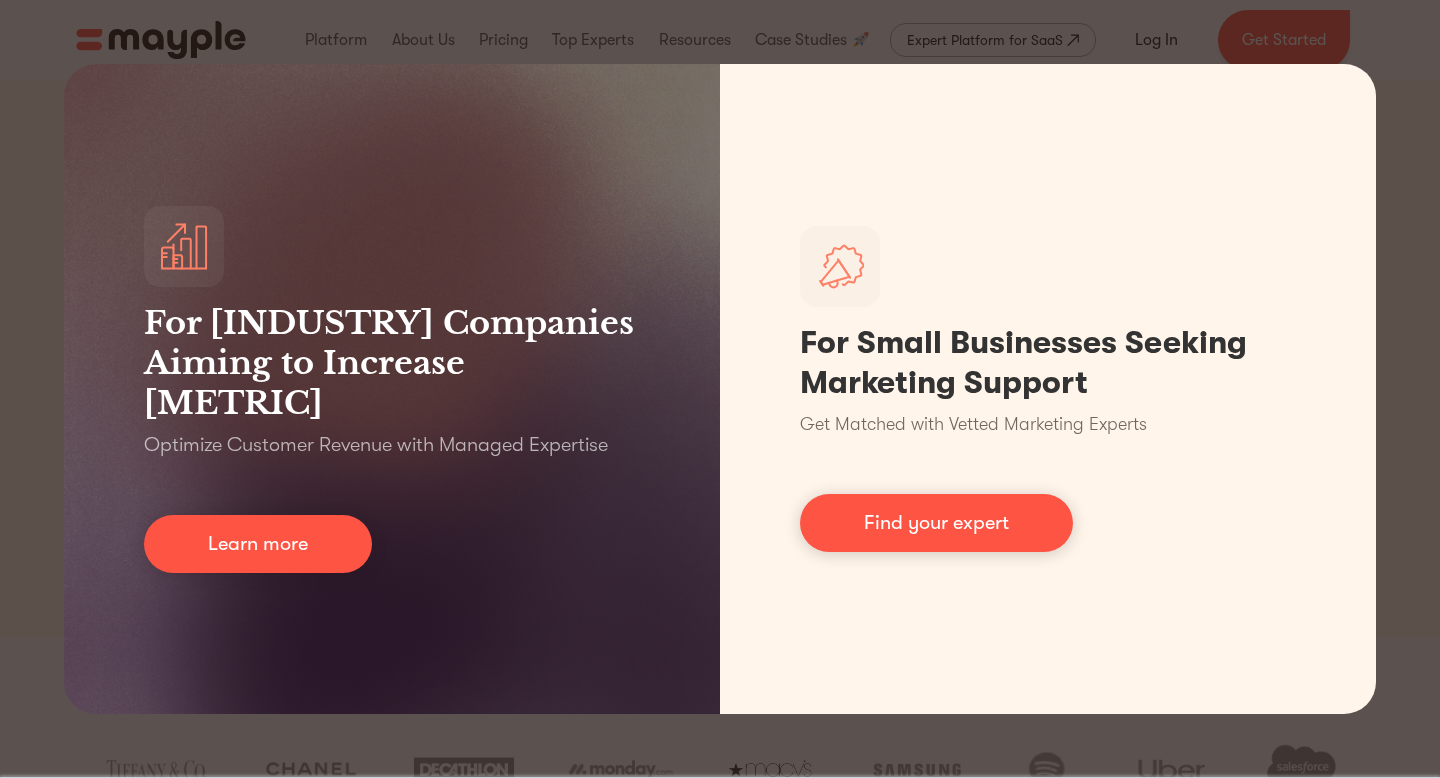 click on "For SaaS Companies Aiming to Increase NRR Optimize Customer Revenue with Managed Expertise Learn more For Small Businesses Seeking Marketing Support Get Matched with Vetted Marketing Experts Find your expert" at bounding box center (720, 389) 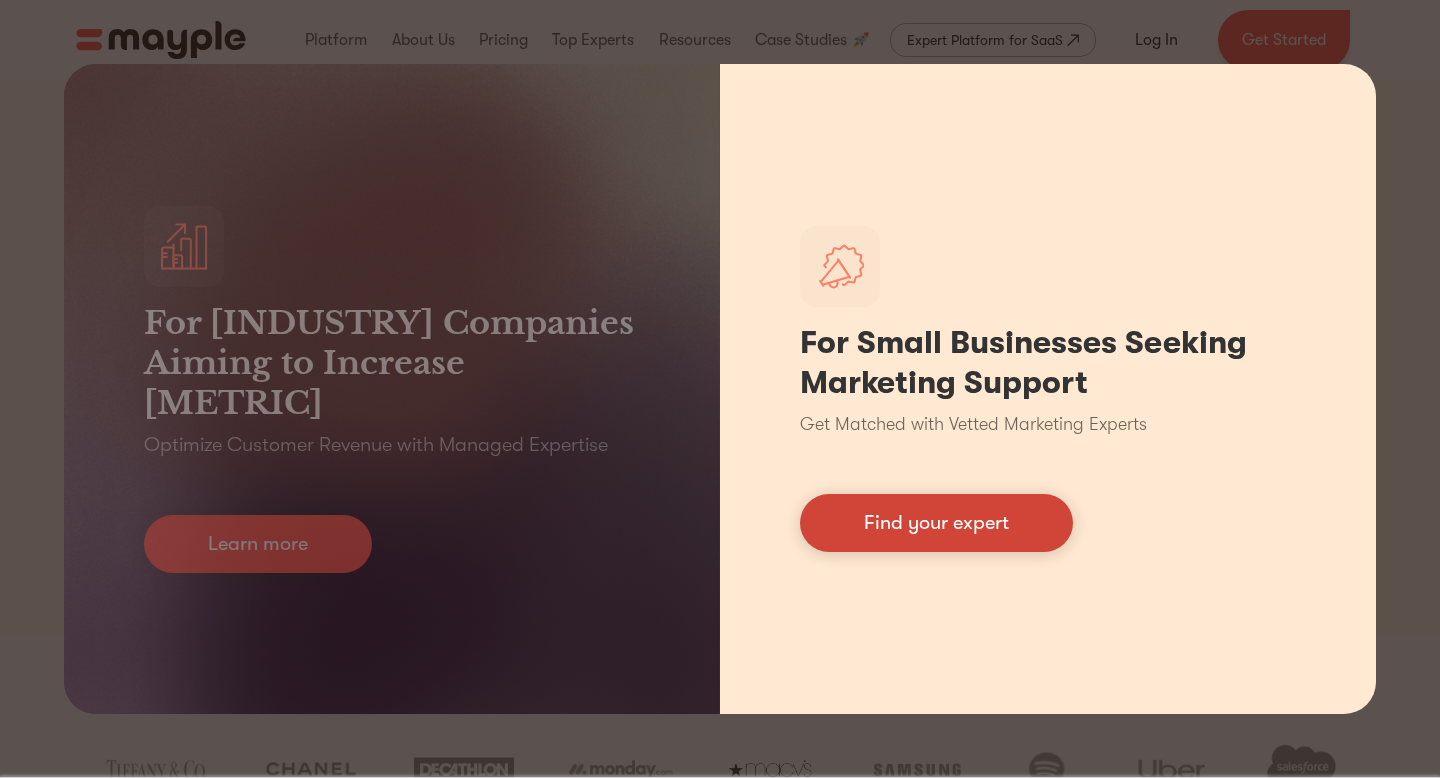 click on "Find your expert" at bounding box center (936, 523) 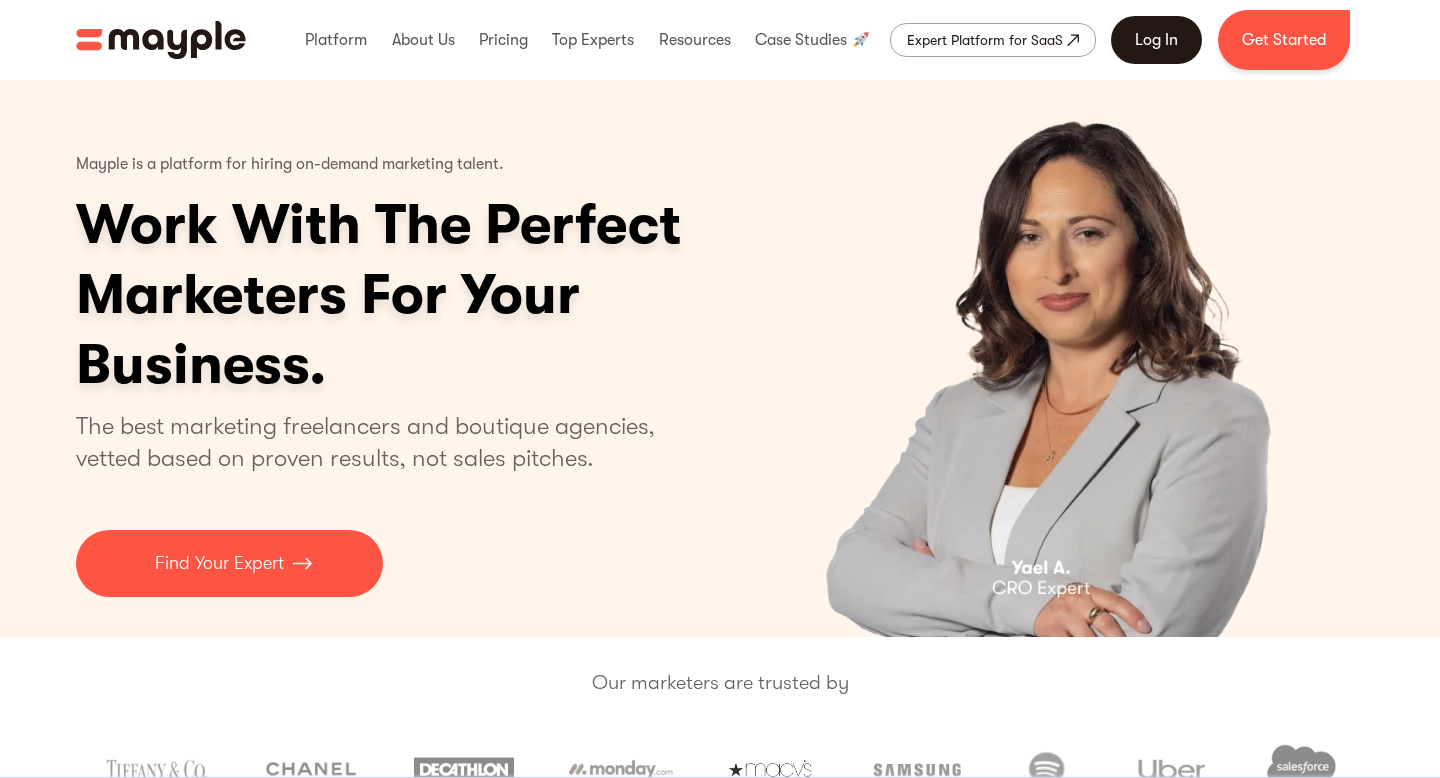 click on "Log In" at bounding box center [1156, 40] 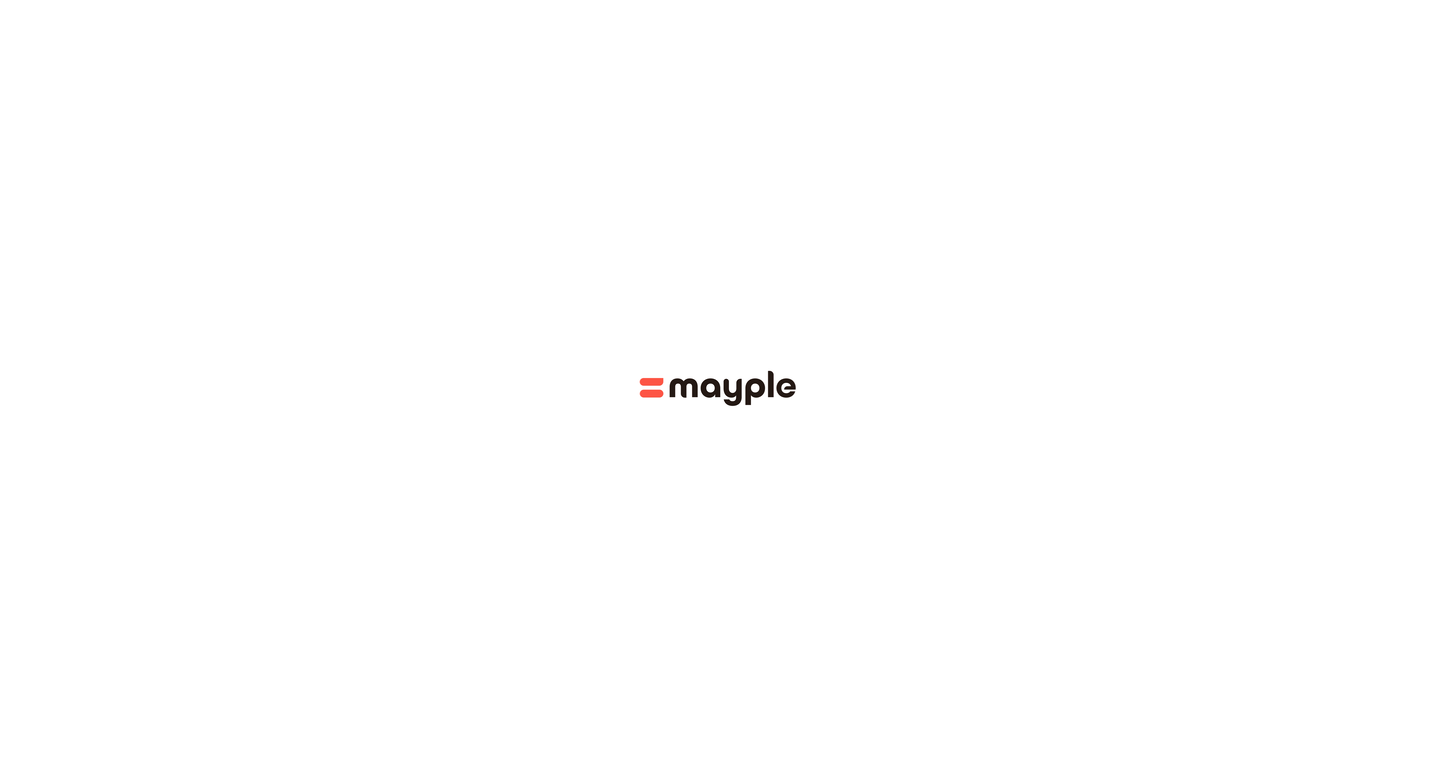scroll, scrollTop: 0, scrollLeft: 0, axis: both 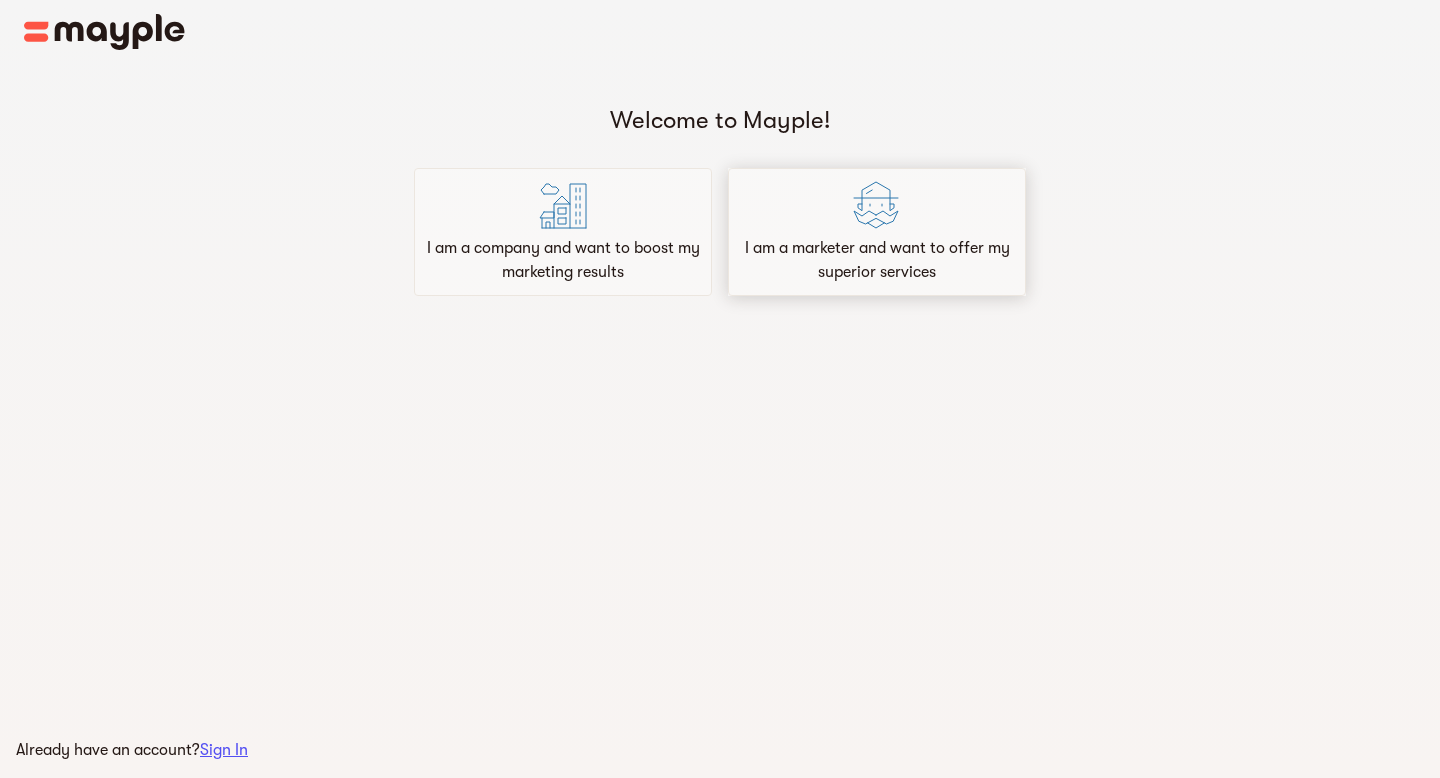 click on "I am a marketer and want to offer my superior services" at bounding box center [877, 260] 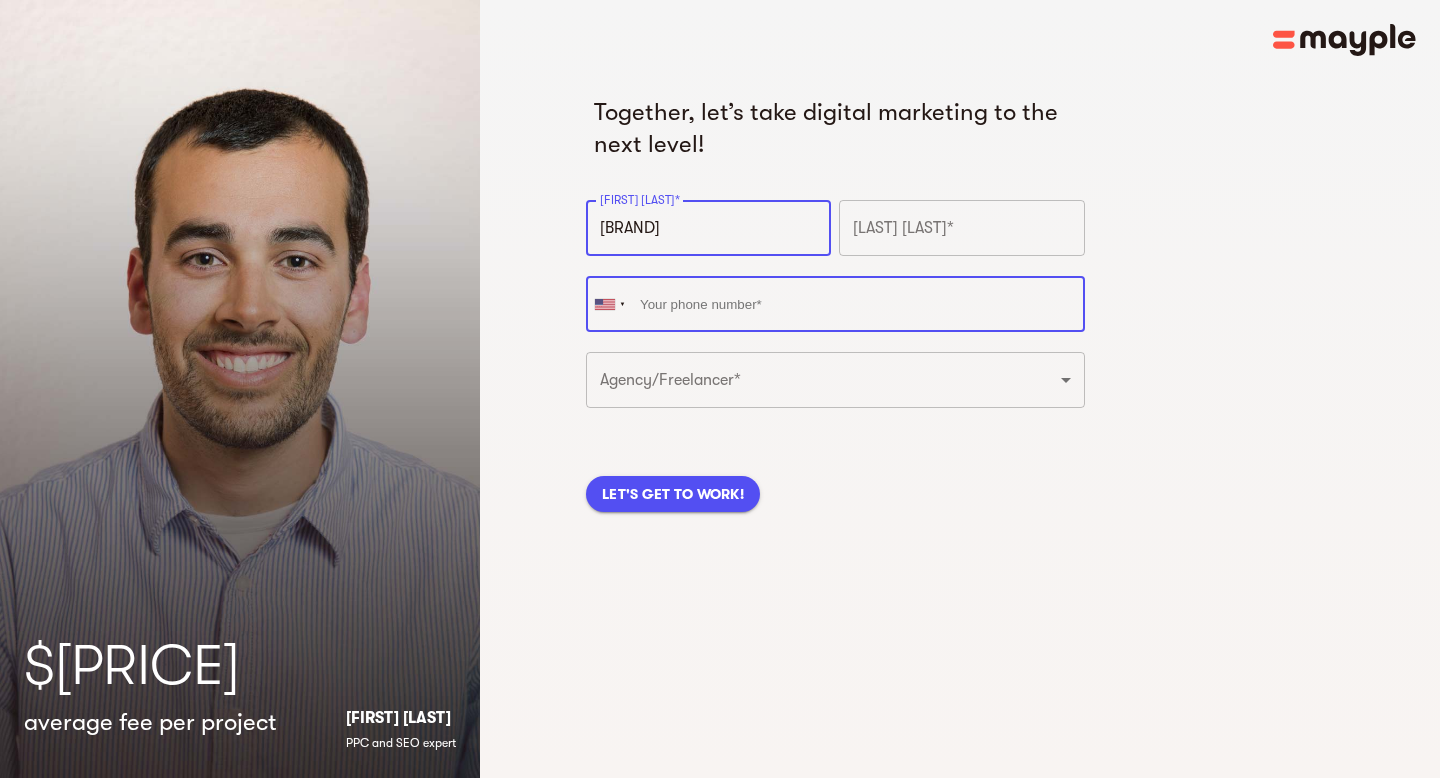 click at bounding box center (835, 304) 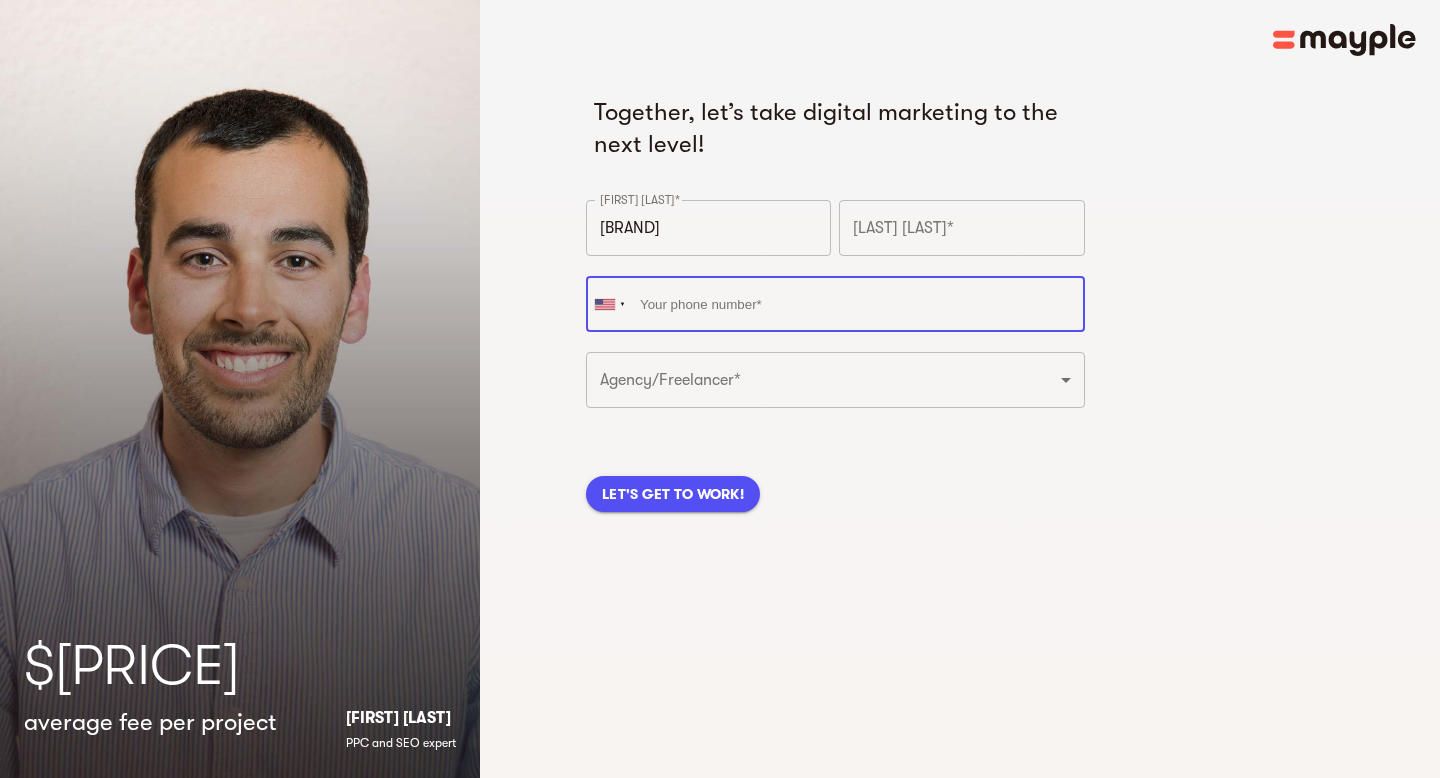 type on "[PHONE]" 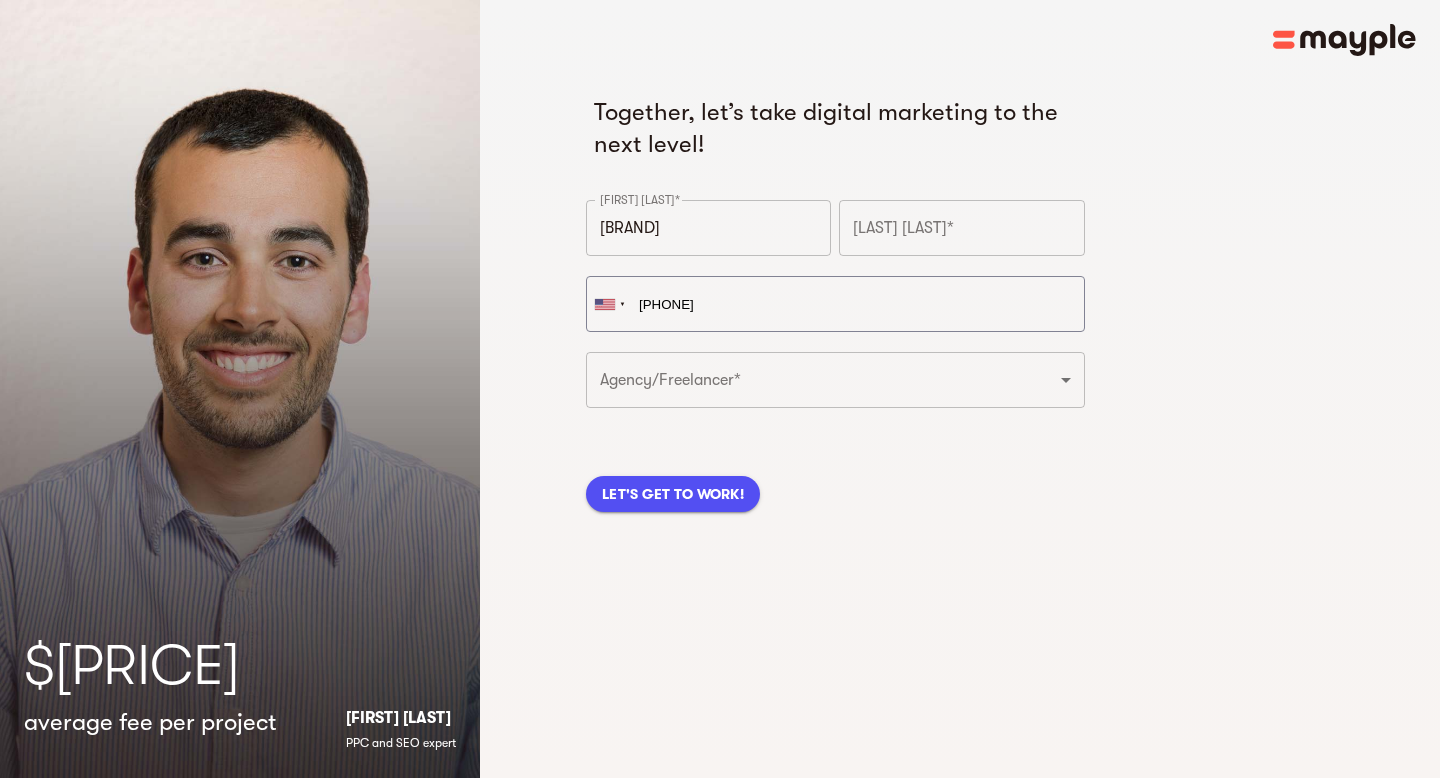 click at bounding box center [961, 228] 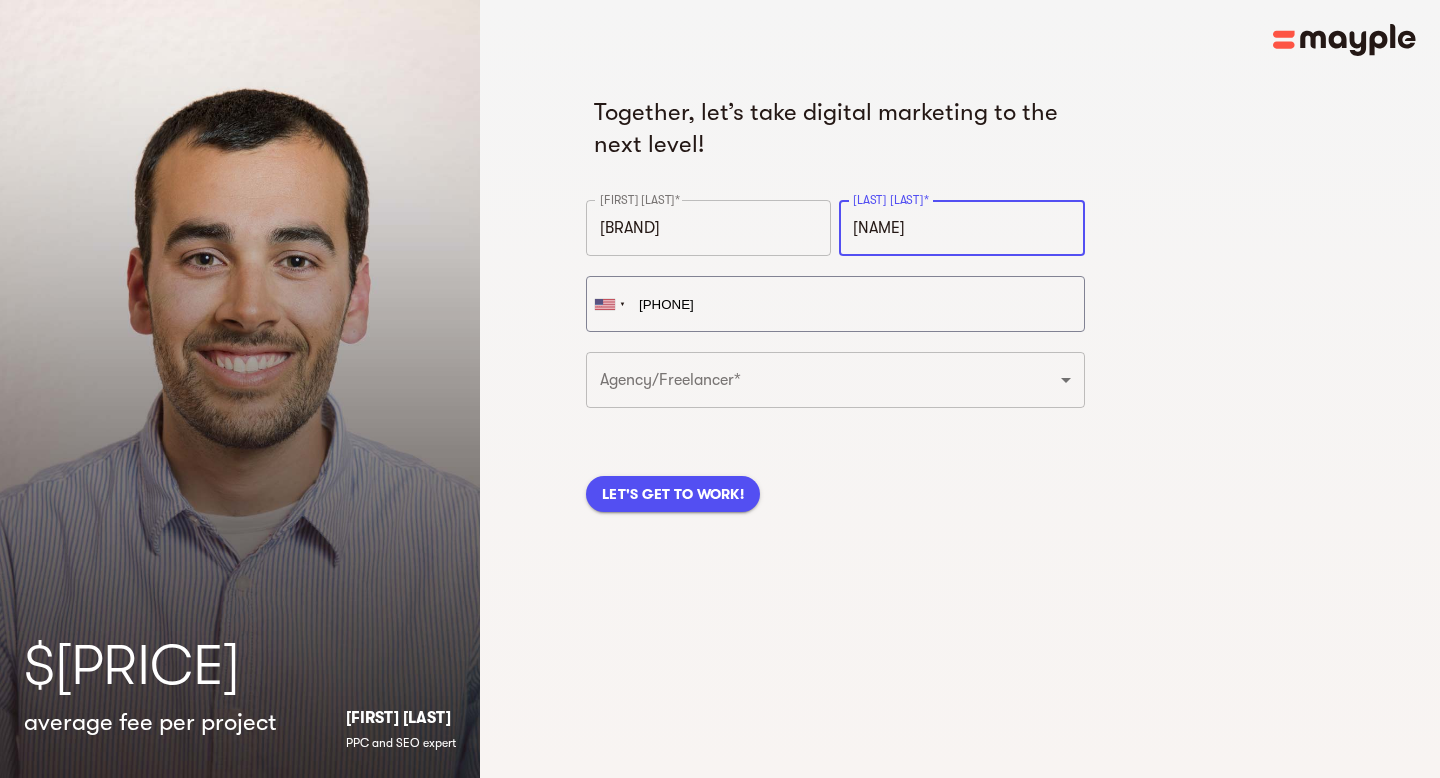 type on "[NAME]" 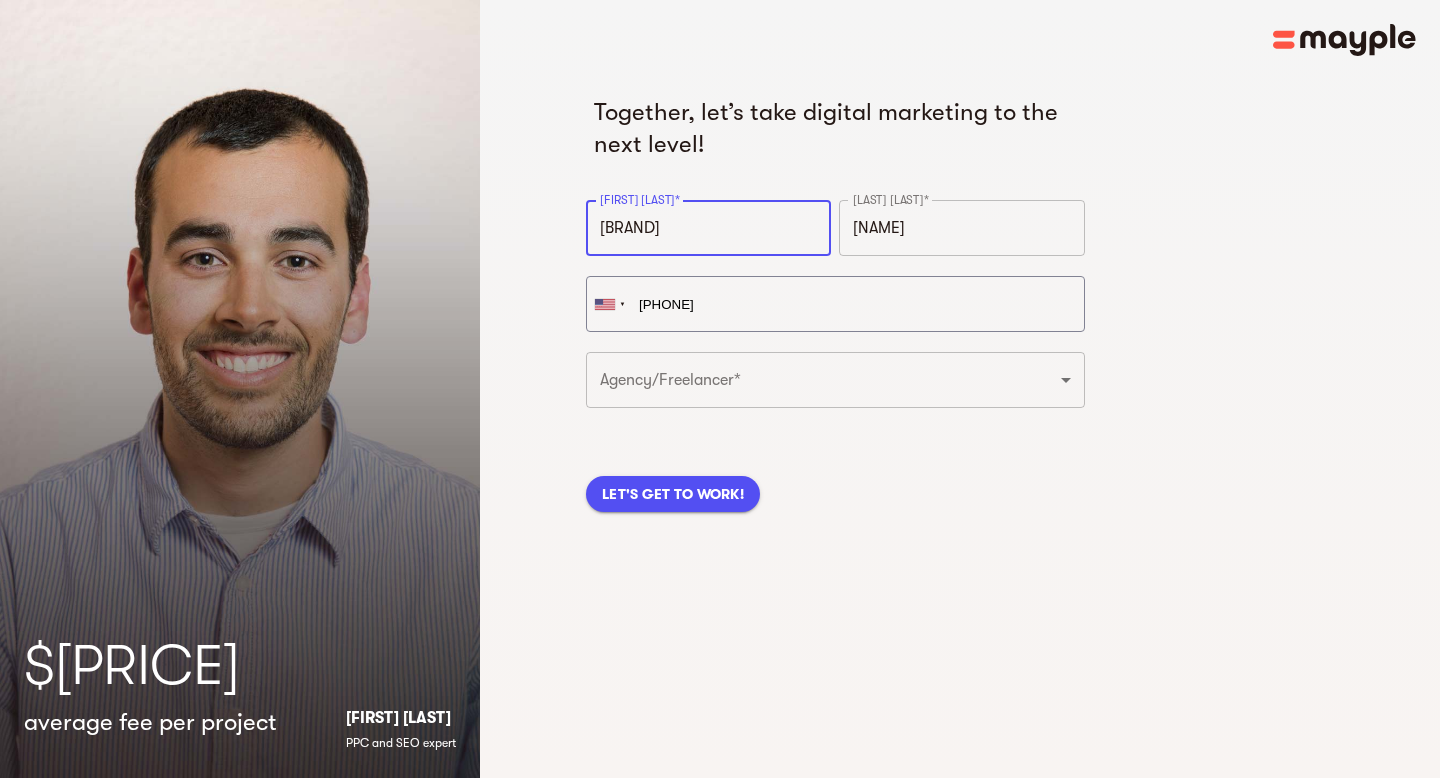 drag, startPoint x: 680, startPoint y: 231, endPoint x: 722, endPoint y: 234, distance: 42.107006 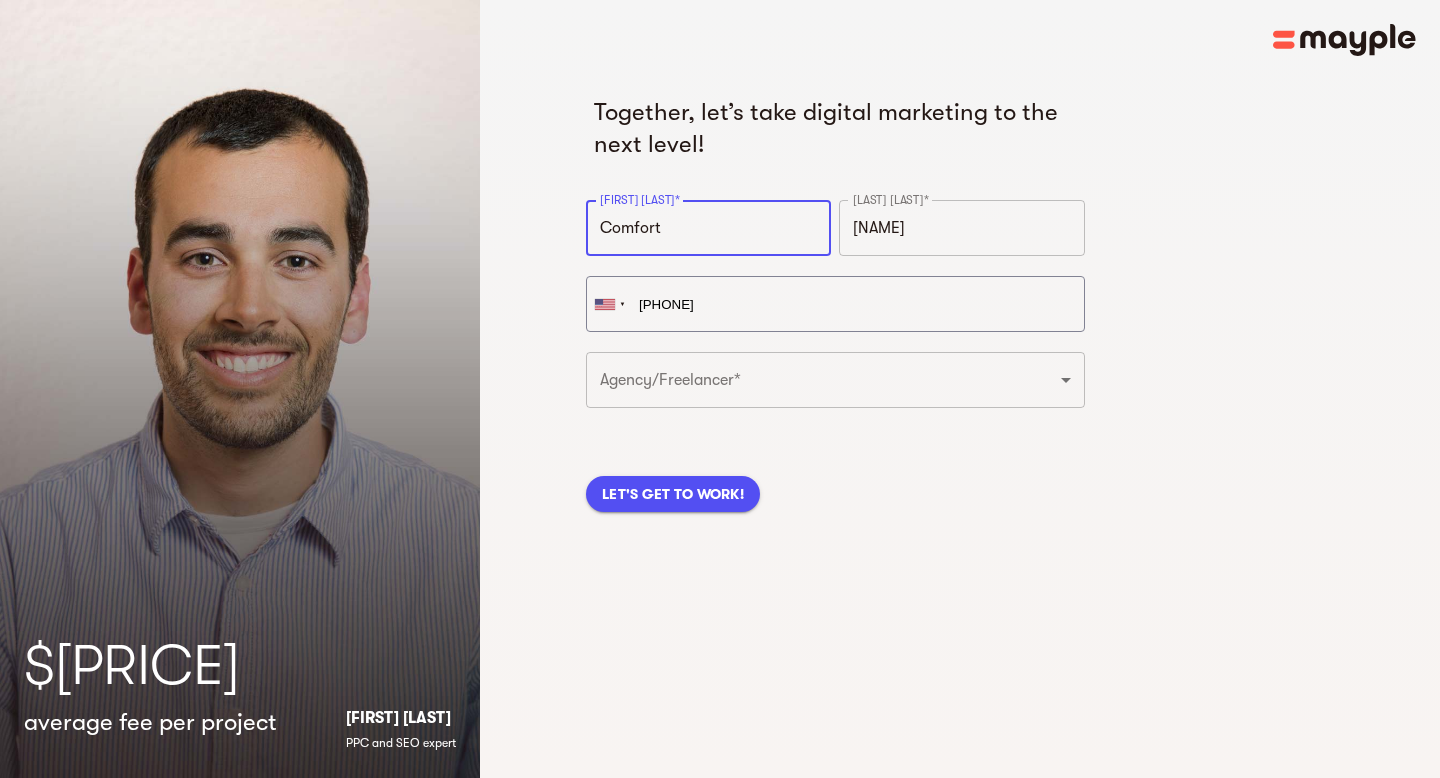 type on "Comfort" 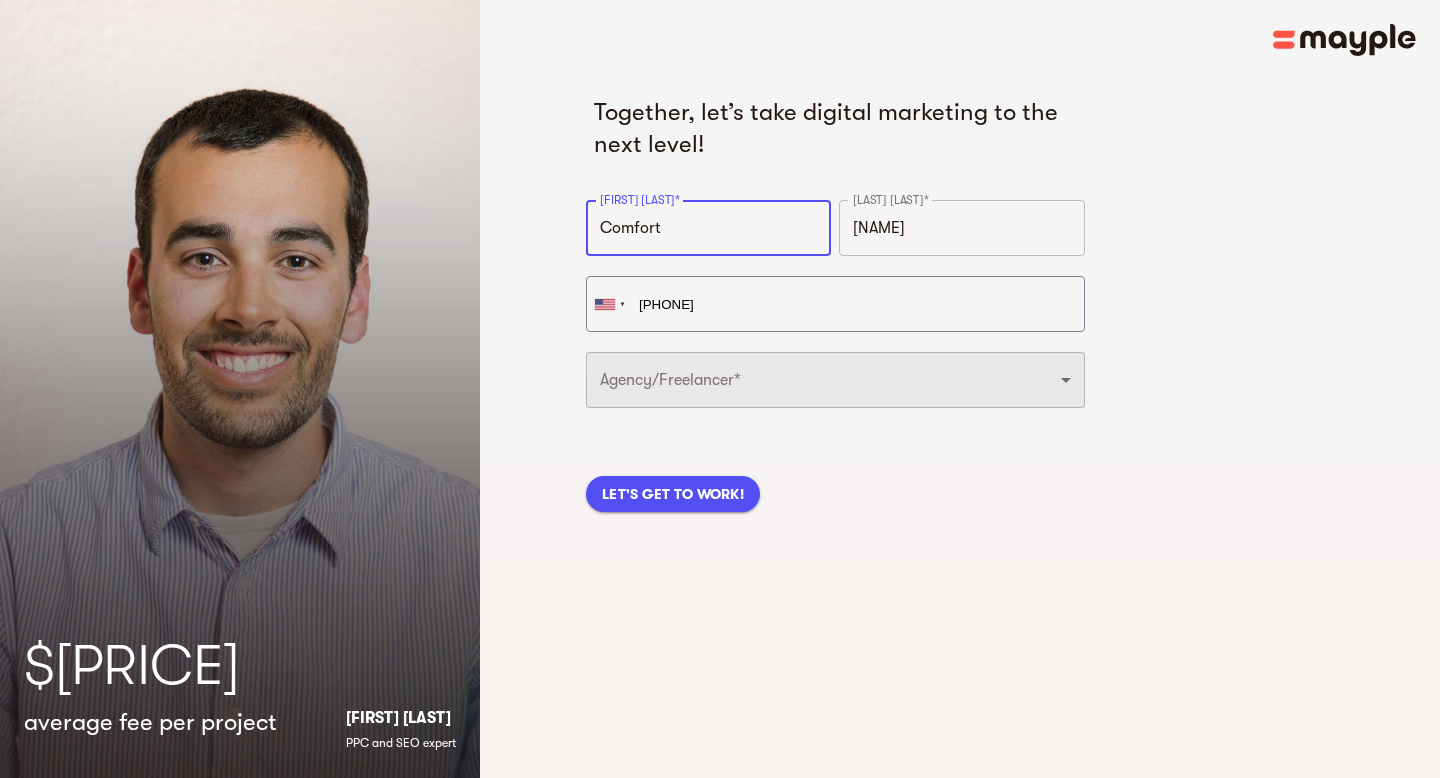 click on "[COMPANY_TYPE]" at bounding box center [835, 380] 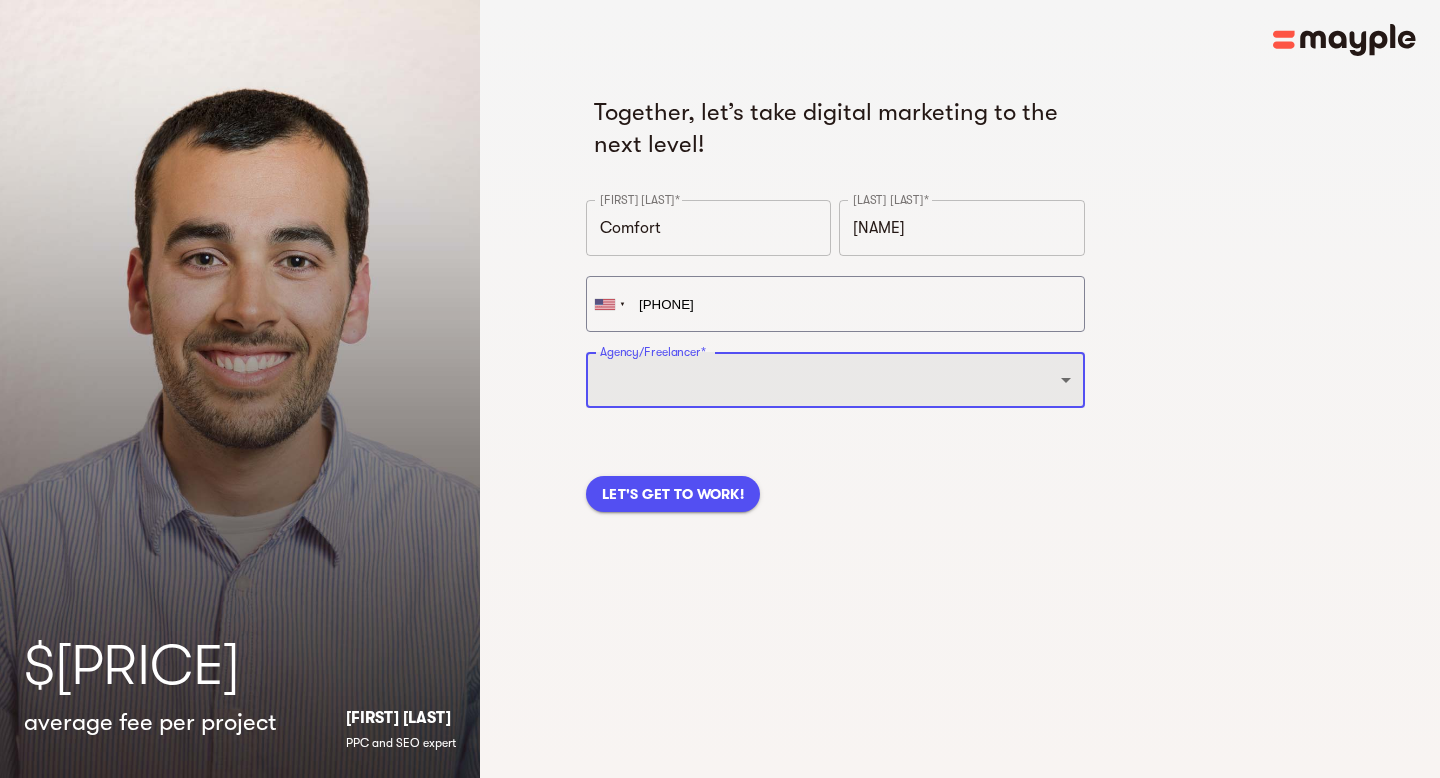 select on "FREELANCER" 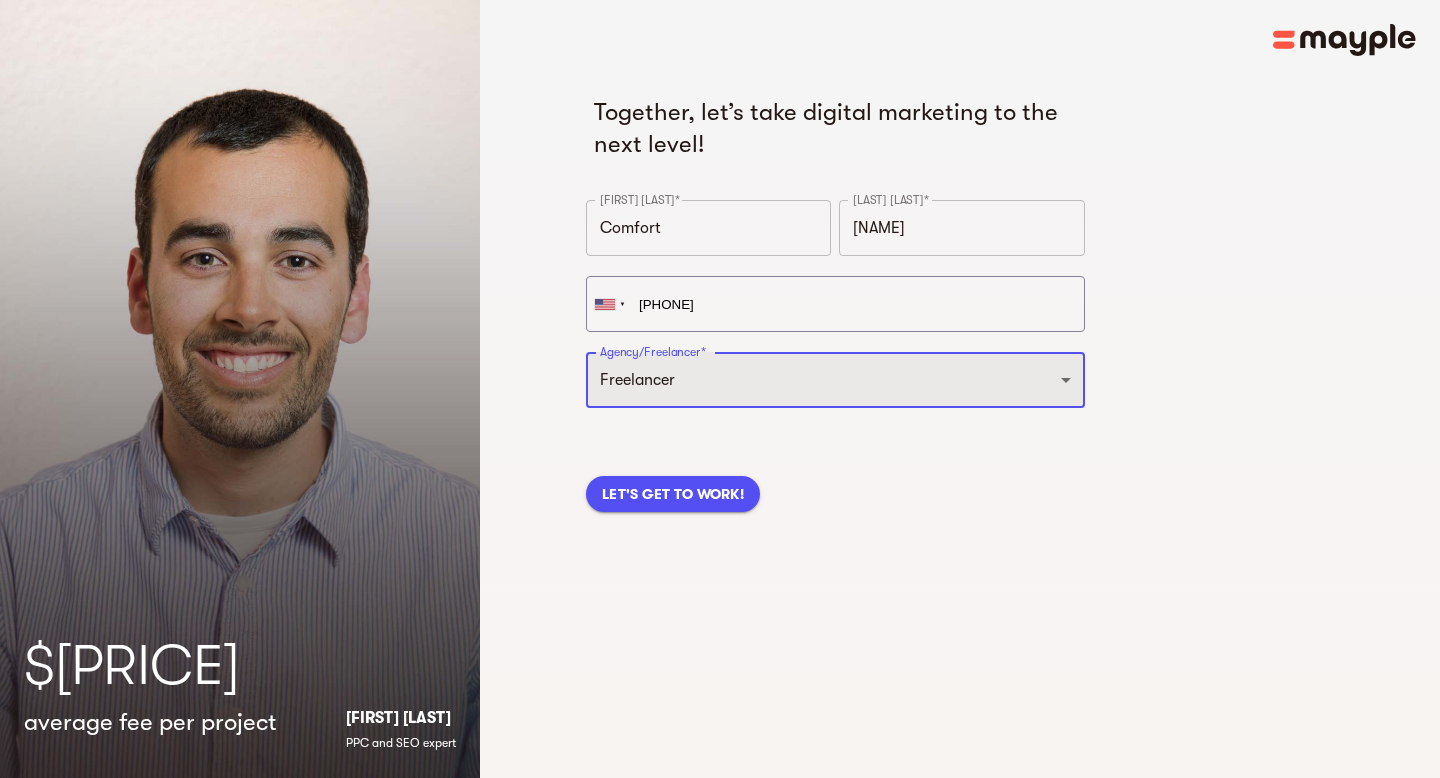 click on "[COMPANY_TYPE]" at bounding box center (835, 380) 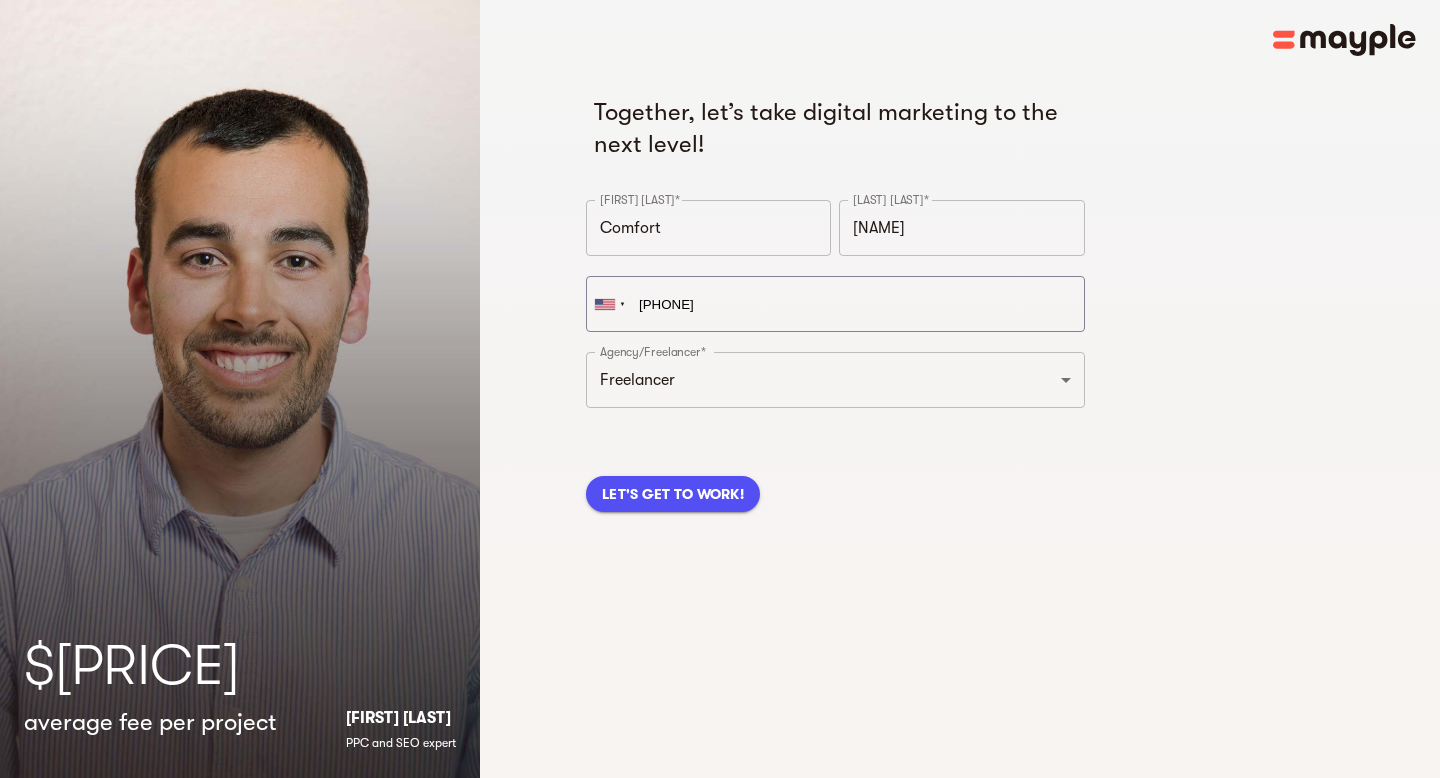 click on "LET'S GET TO WORK!" at bounding box center [835, 470] 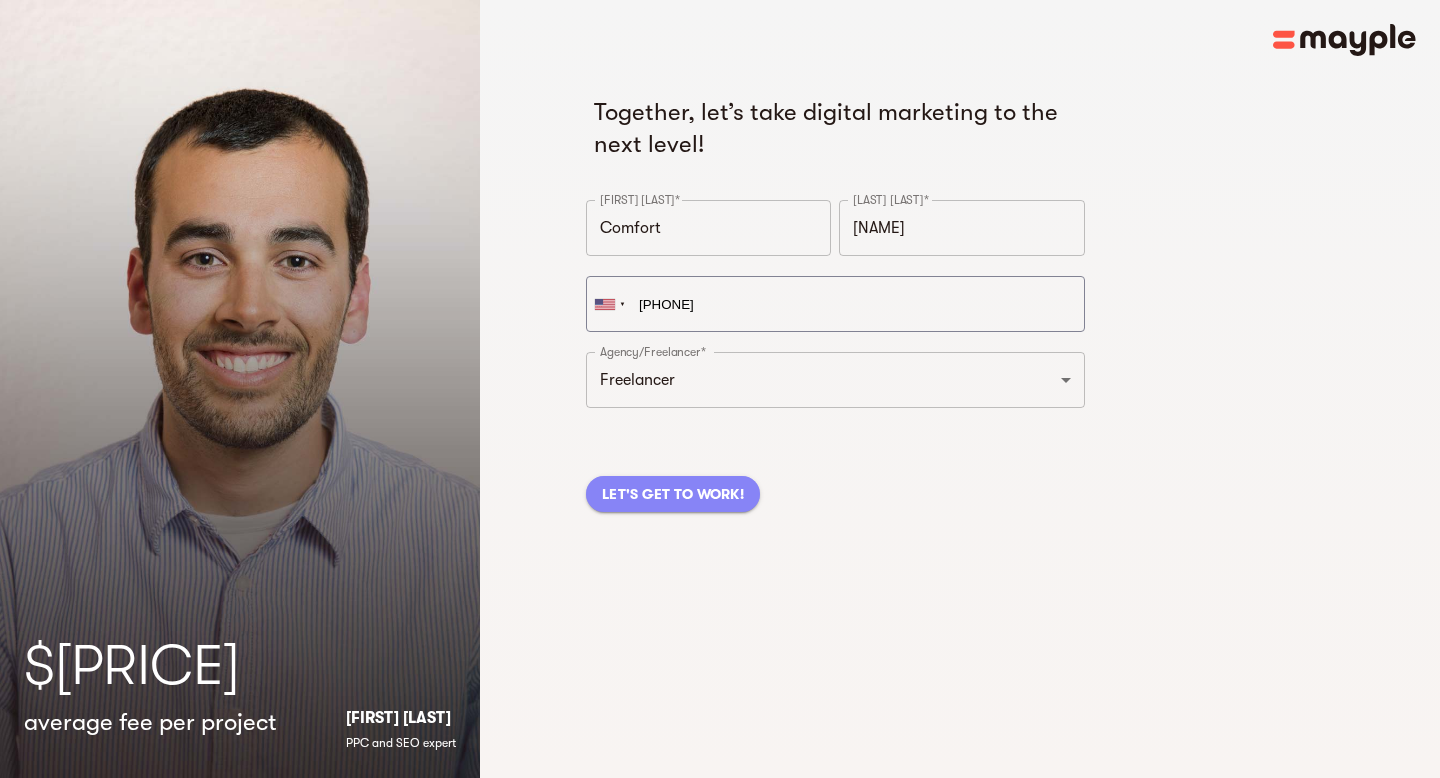 click on "LET'S GET TO WORK!" at bounding box center [673, 494] 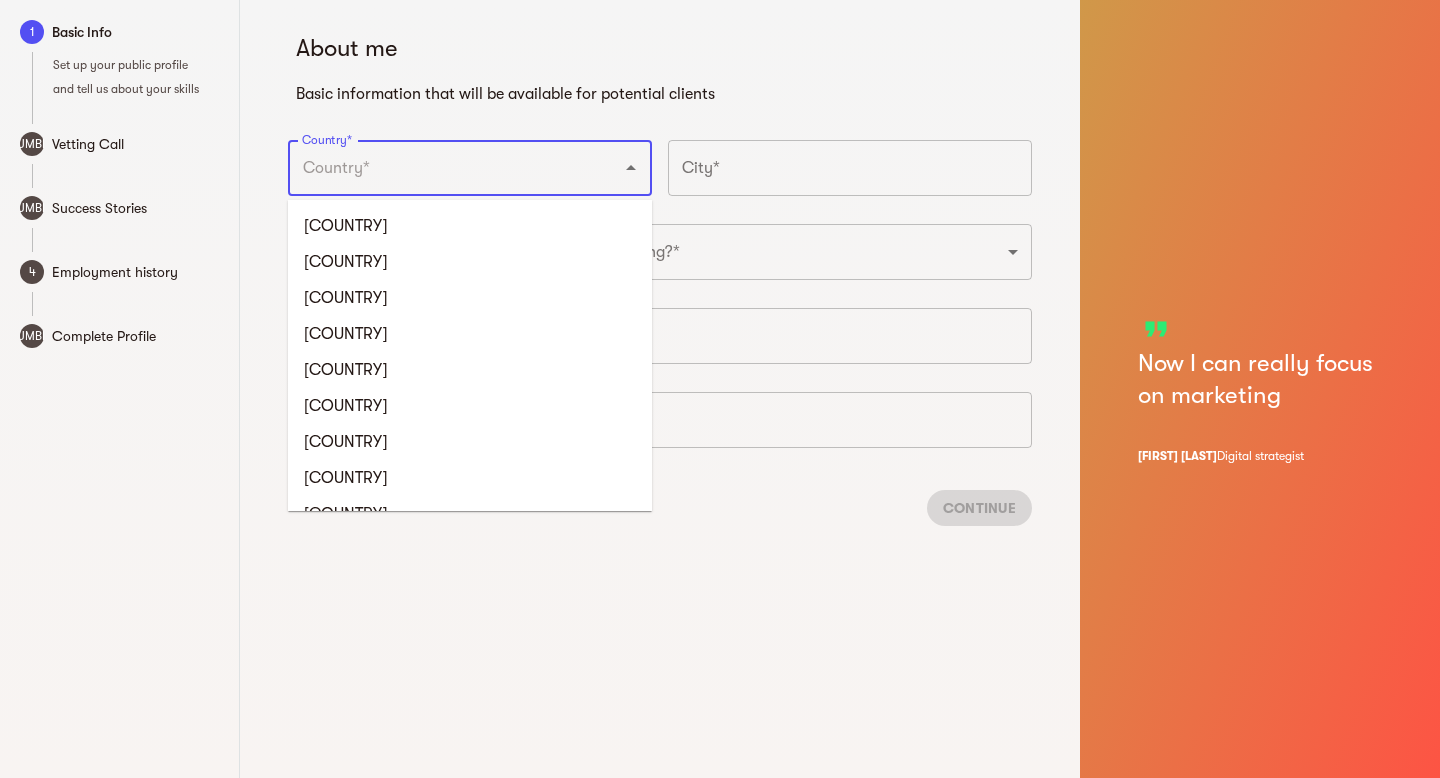 click on "Country*" at bounding box center [442, 168] 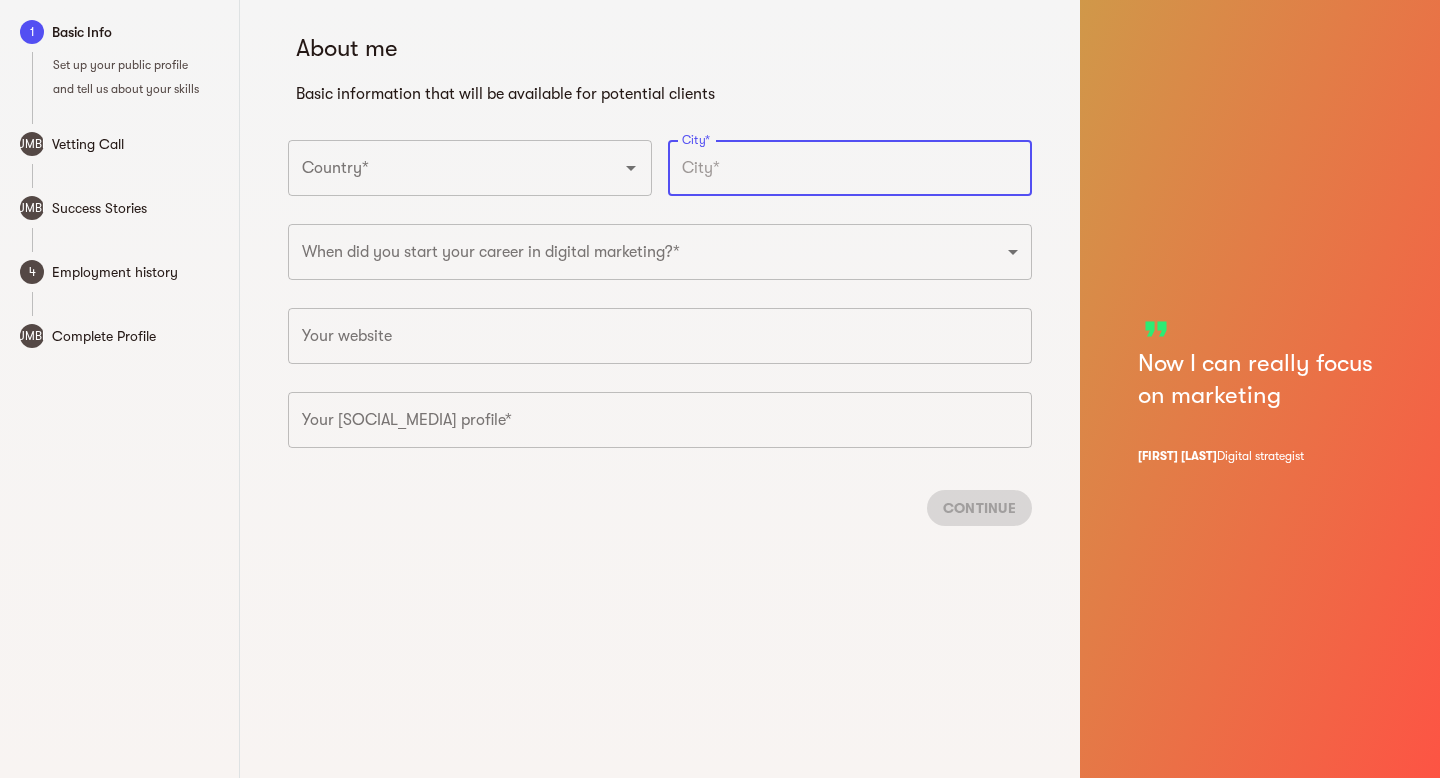 click at bounding box center [850, 168] 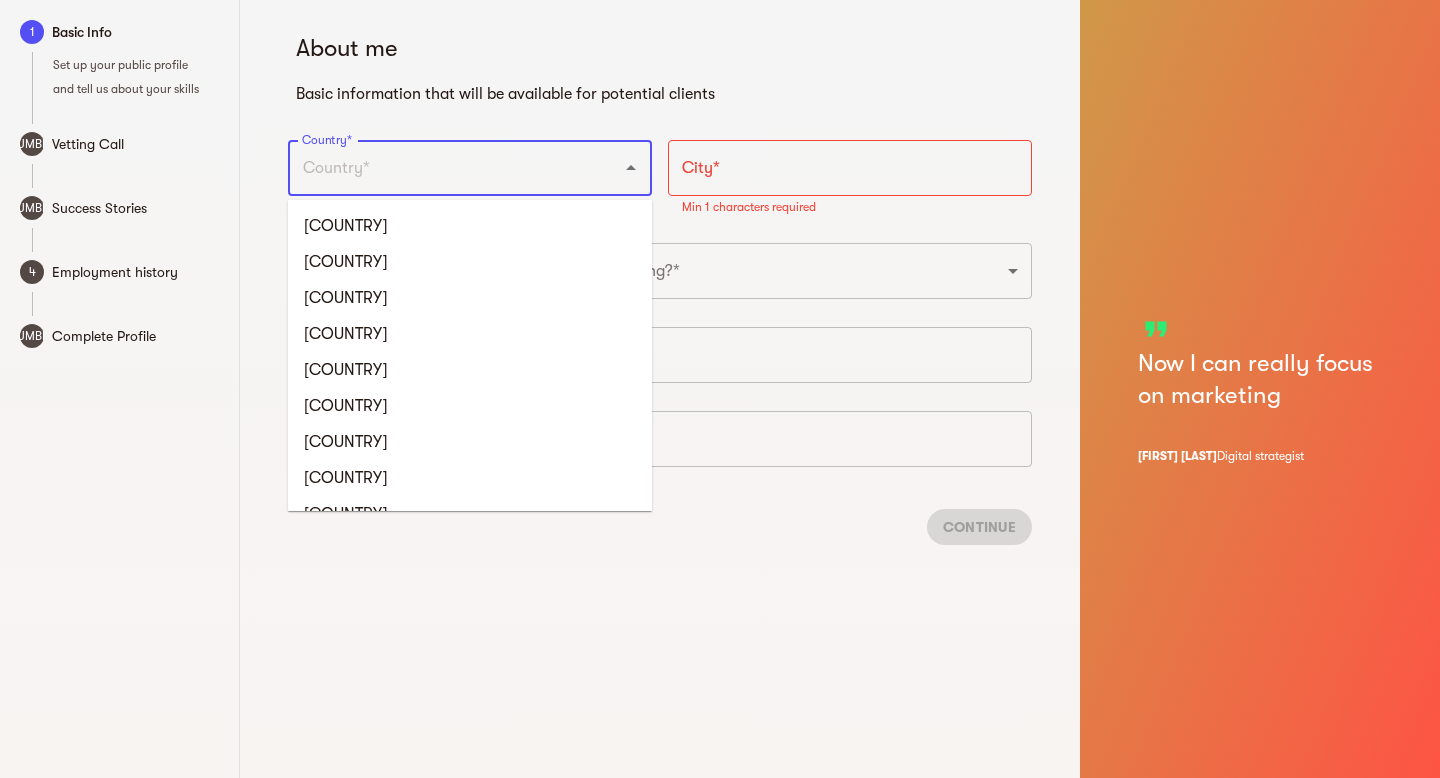 type on "[COUNTRY]" 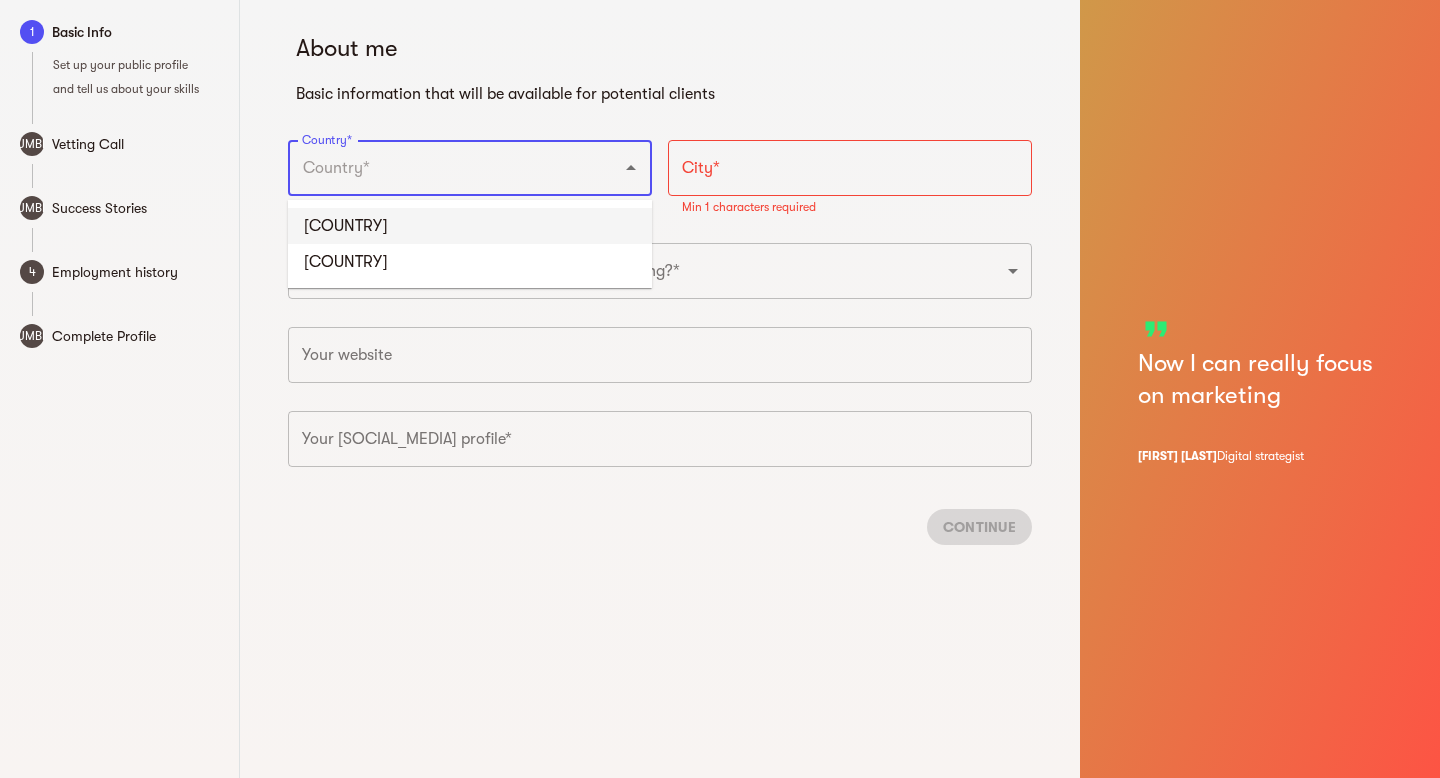 click at bounding box center (850, 168) 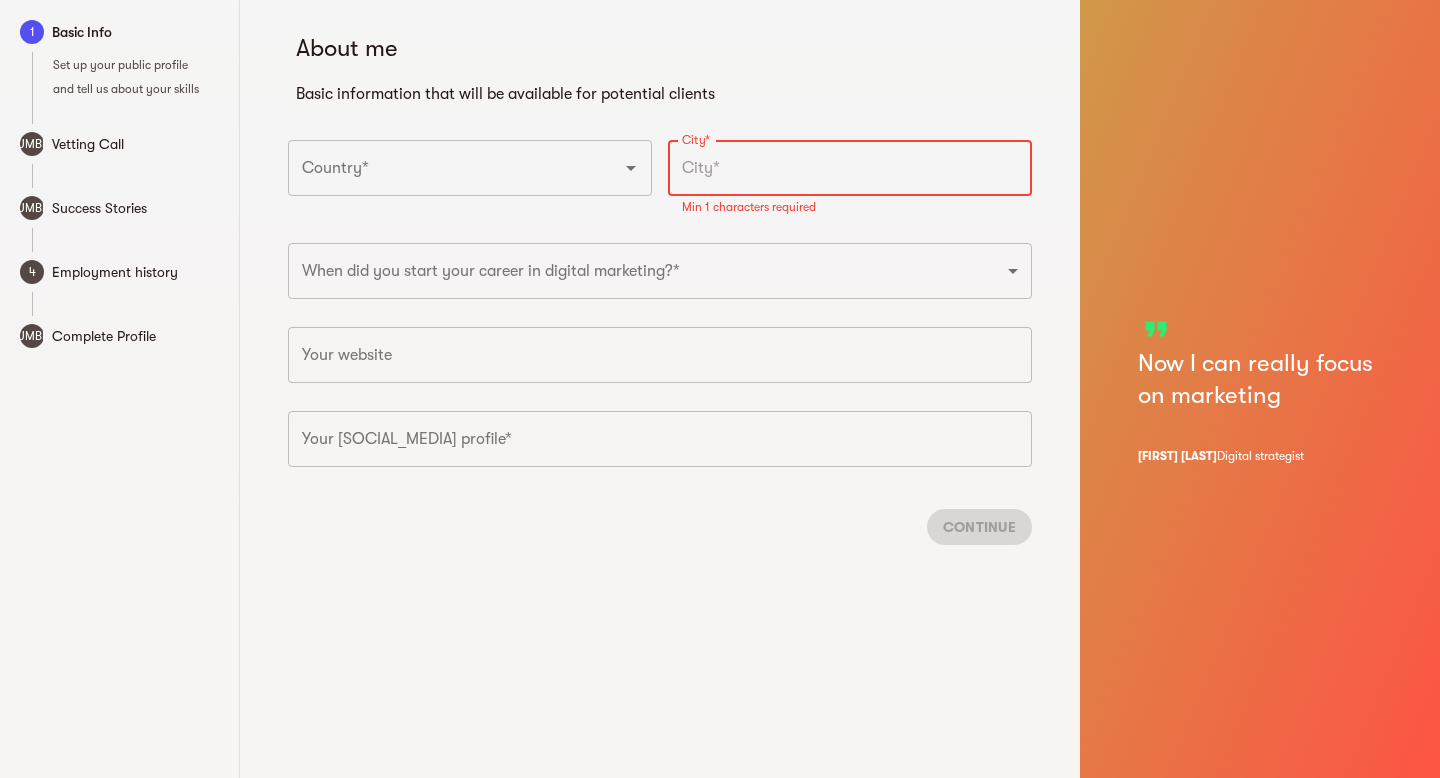 click on "Country*" at bounding box center [470, 168] 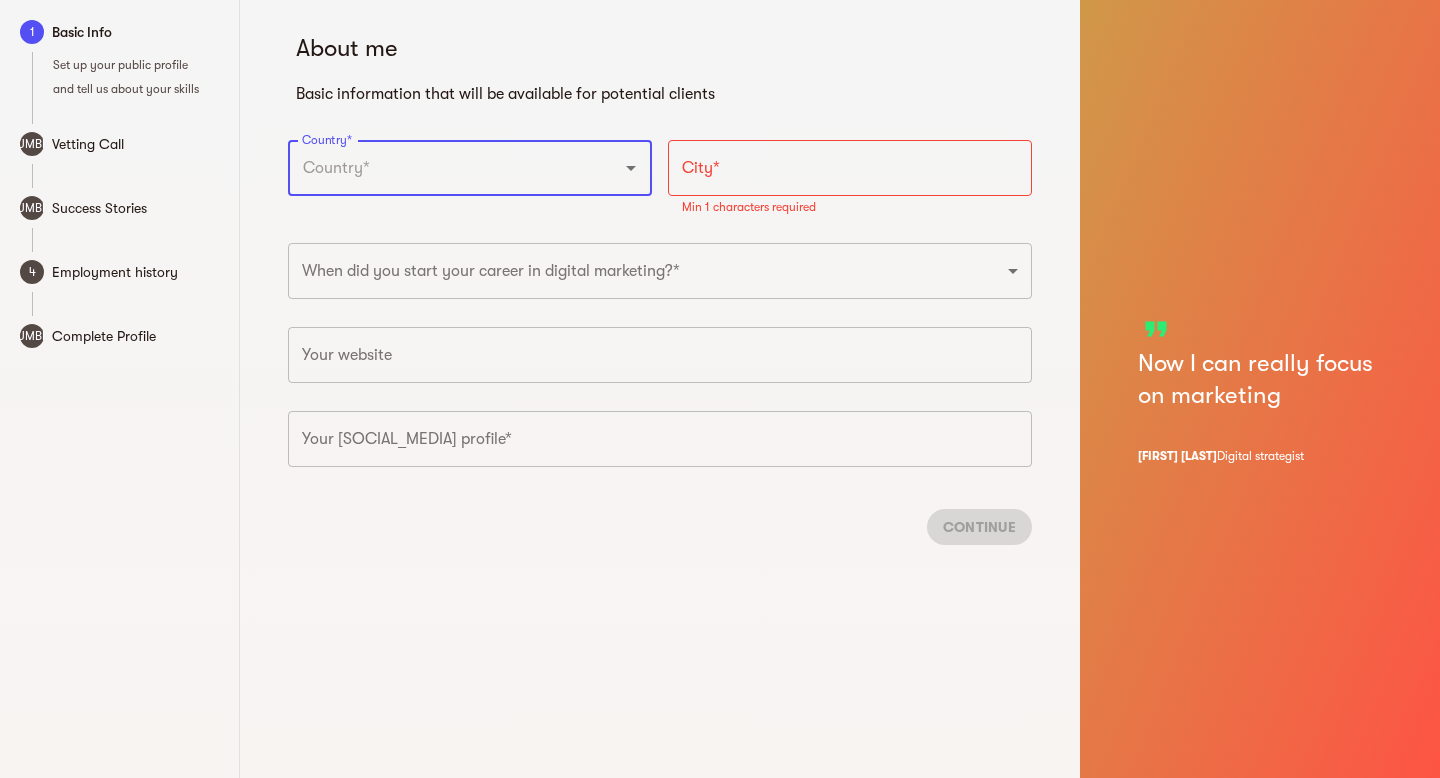 click at bounding box center (617, 168) 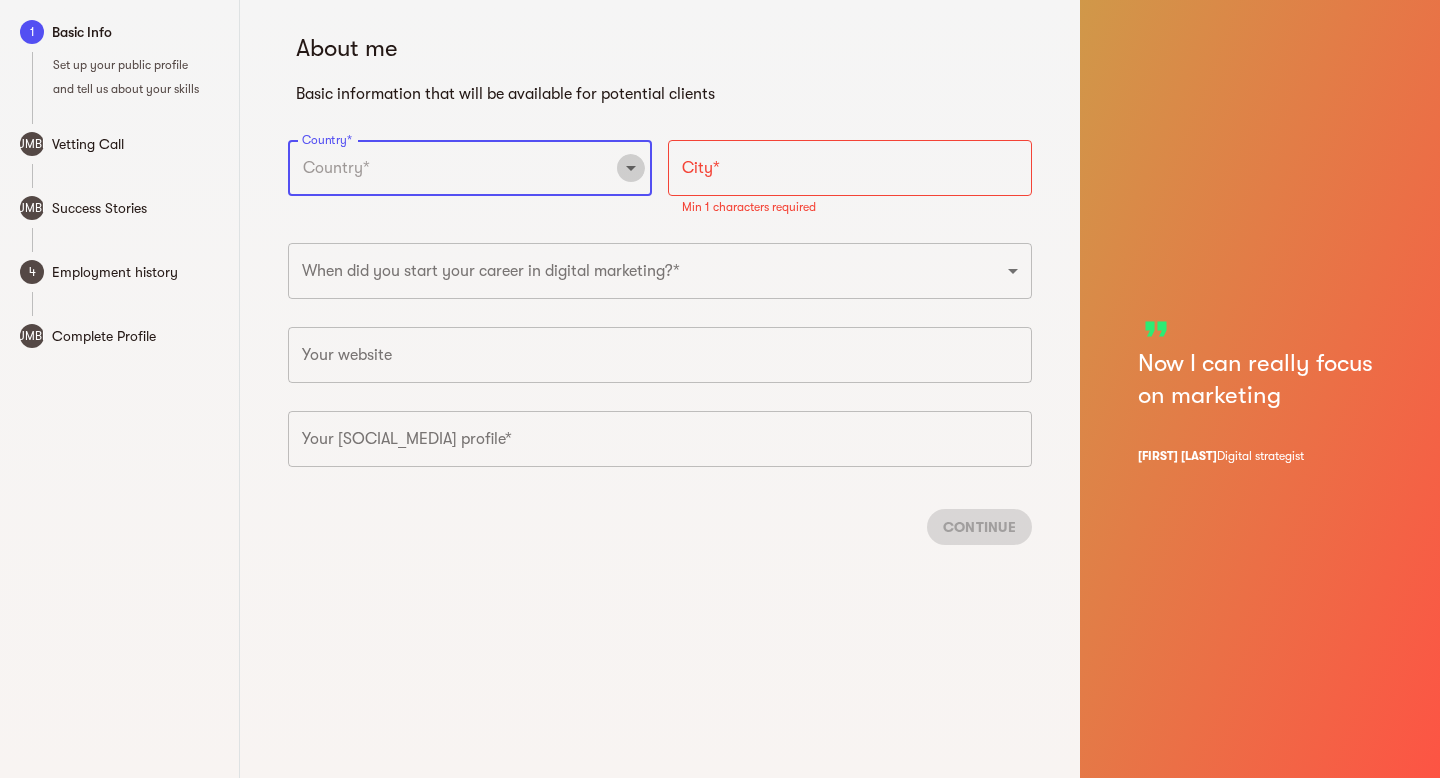 click at bounding box center [631, 168] 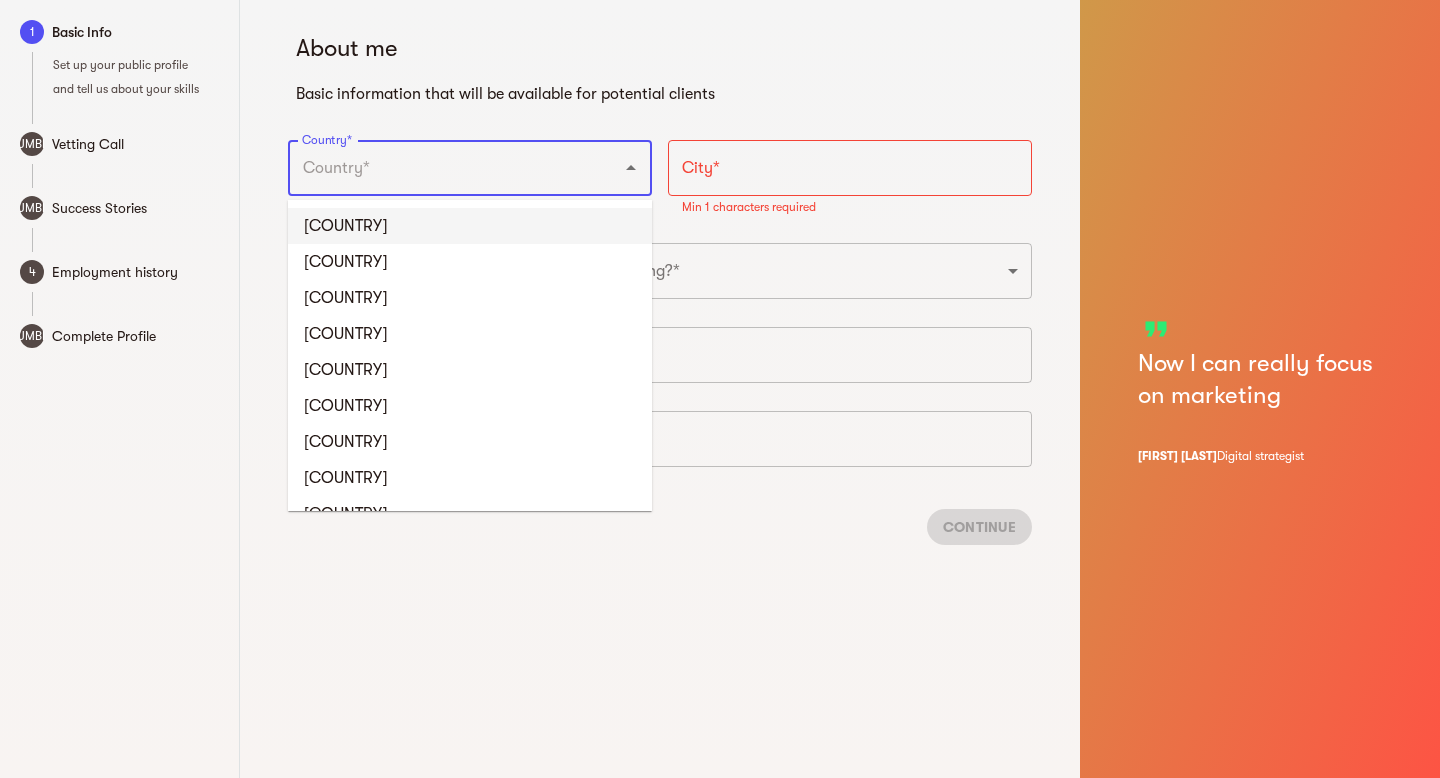 click on "[COUNTRY]" at bounding box center [470, 226] 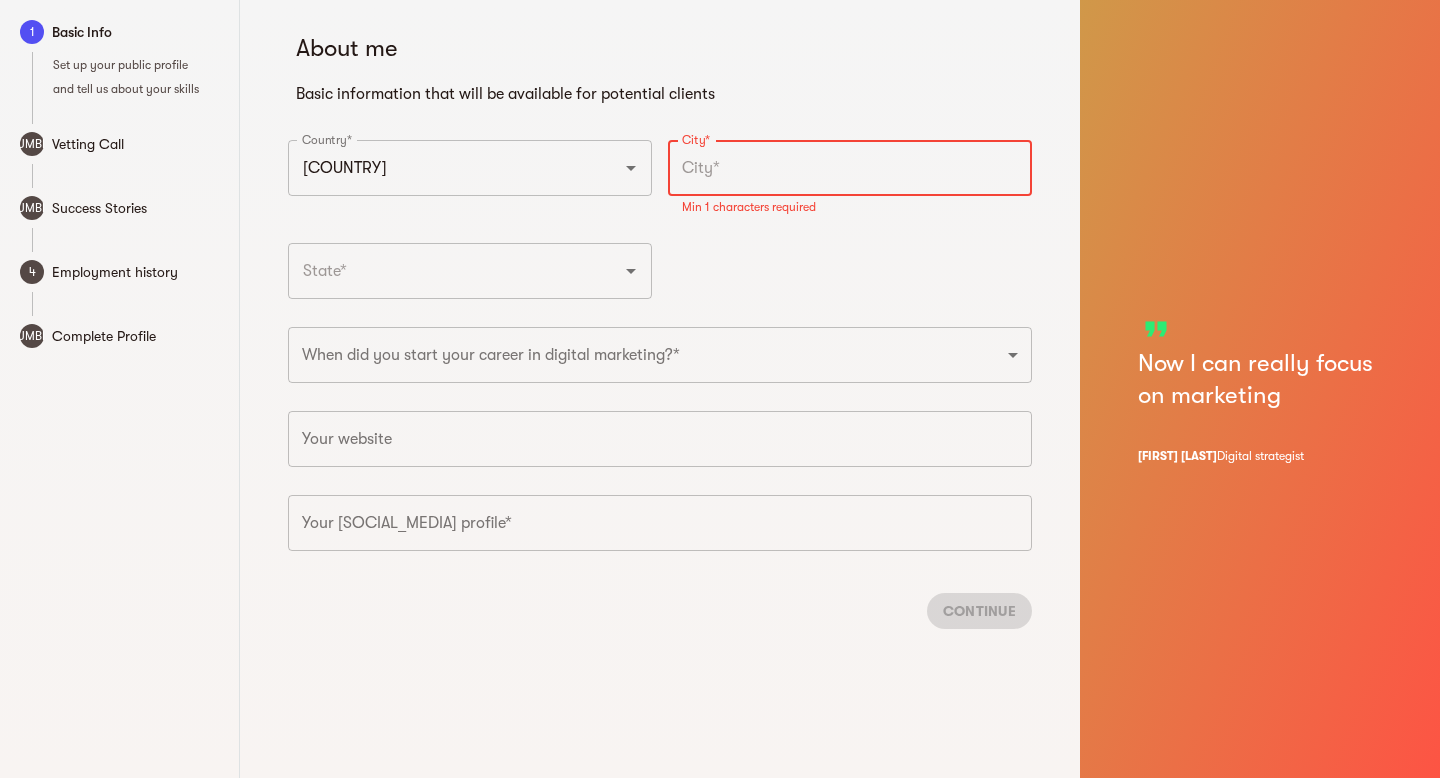 click at bounding box center [850, 168] 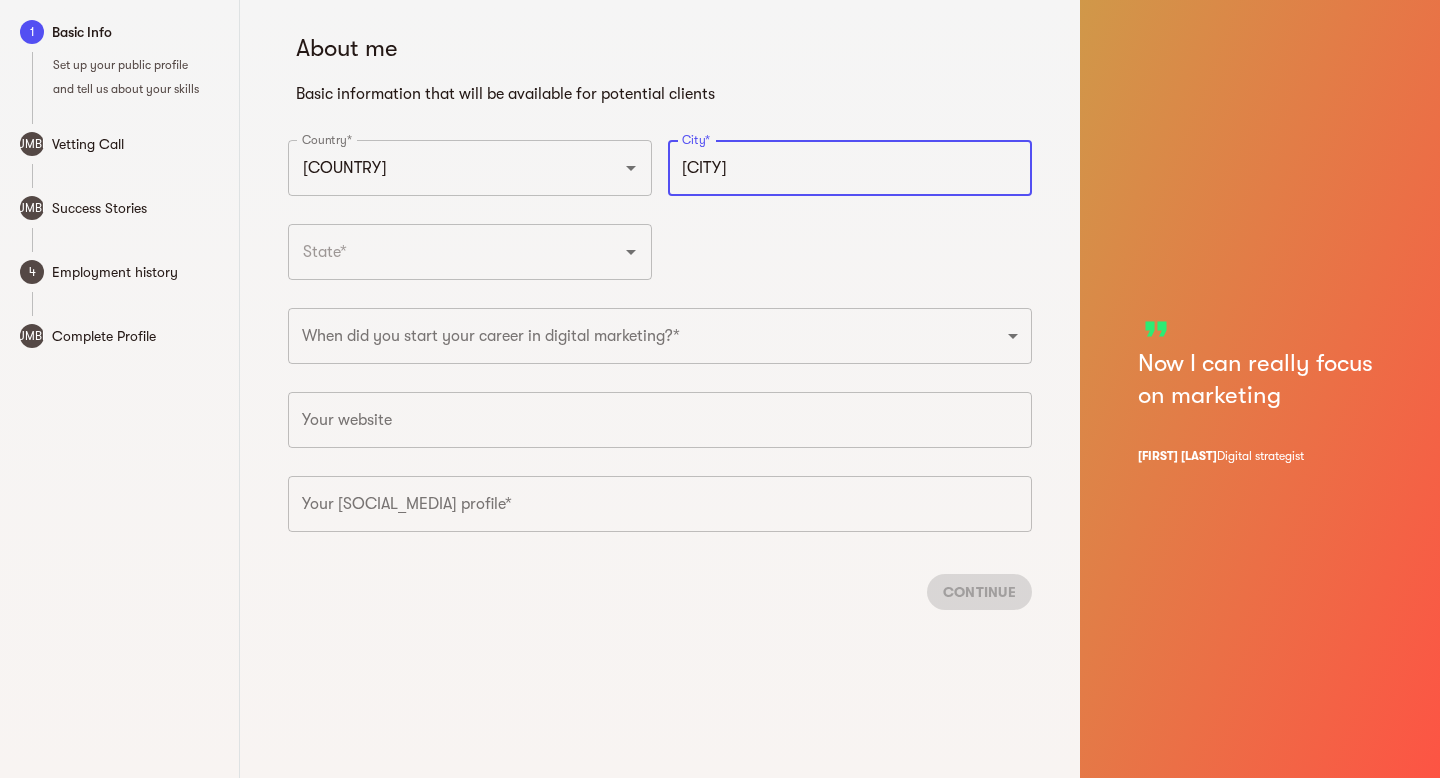 type on "[CITY]" 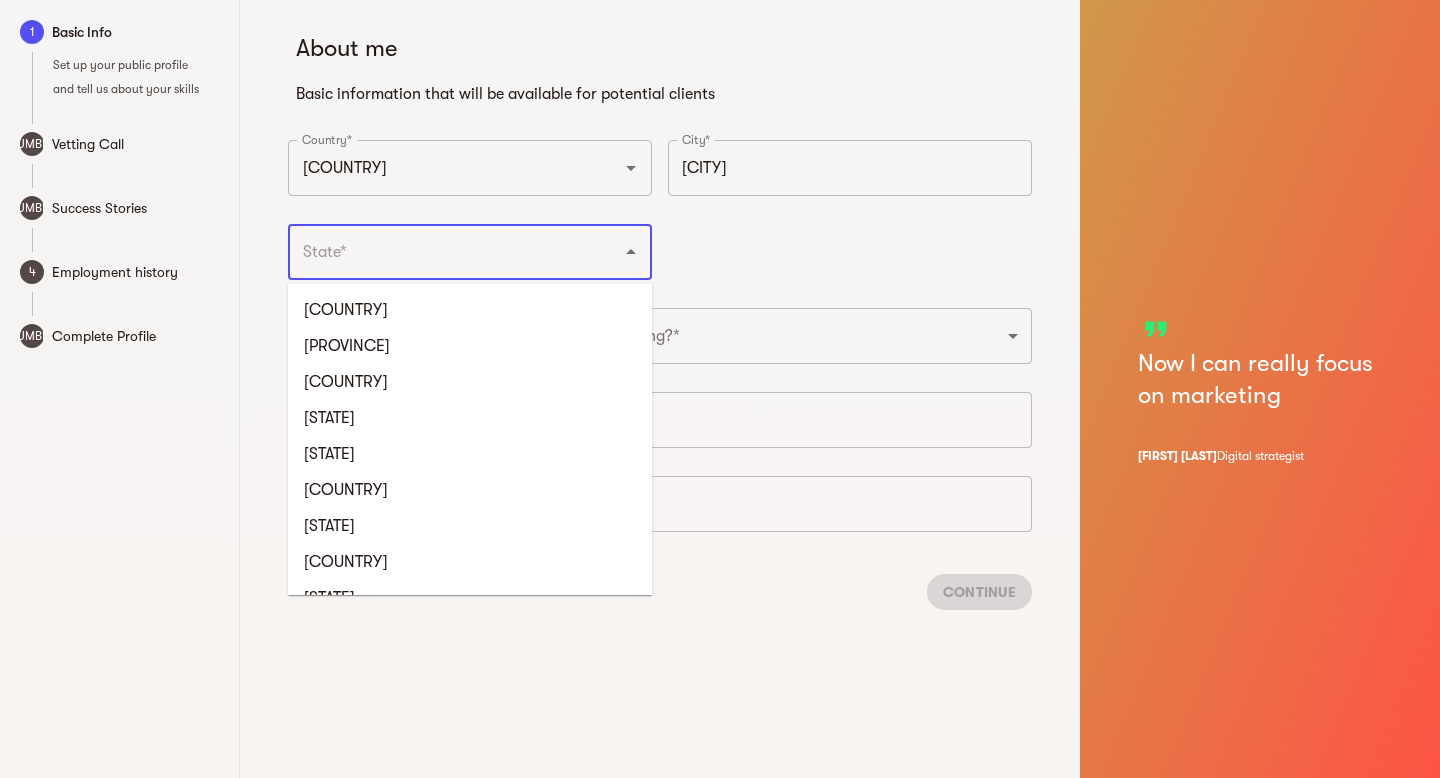 type on "[STATE]" 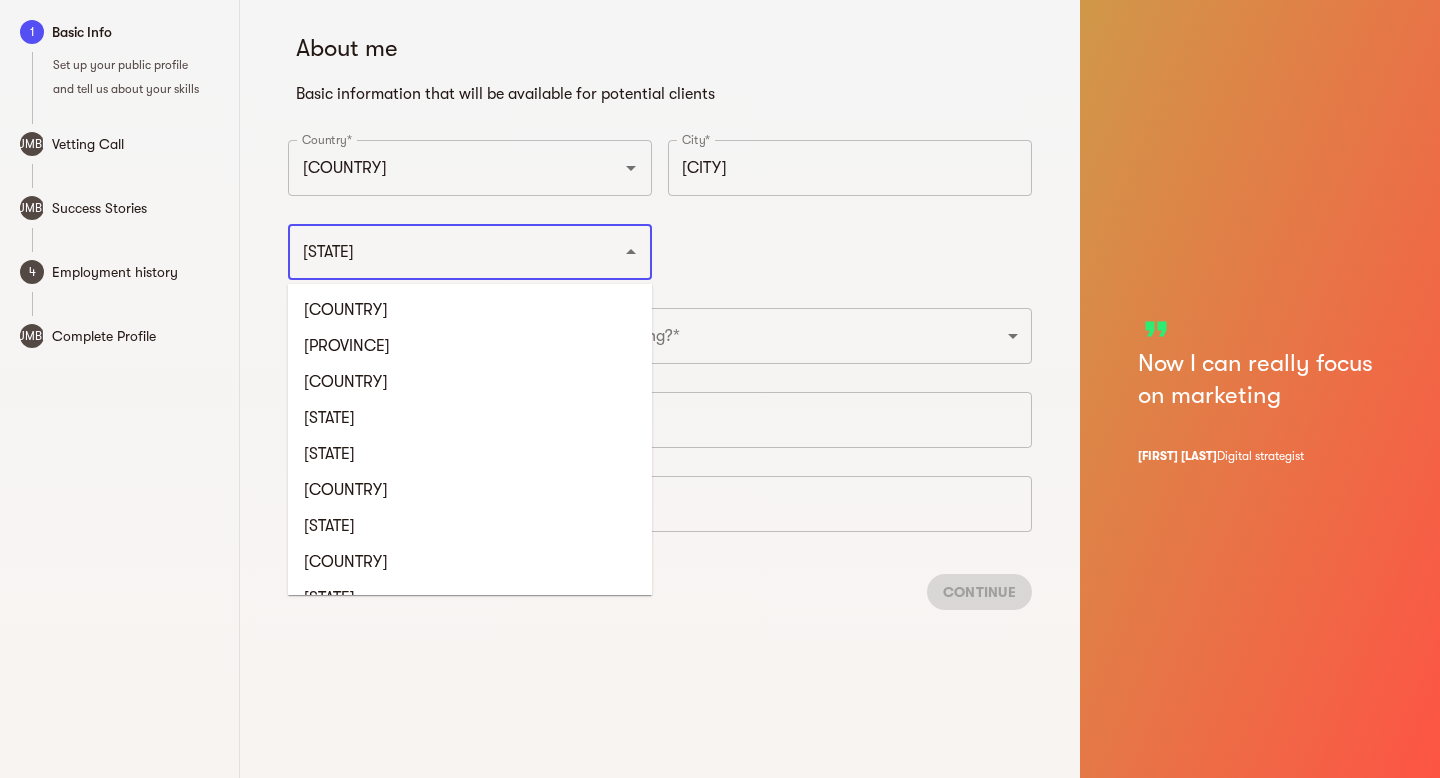 type 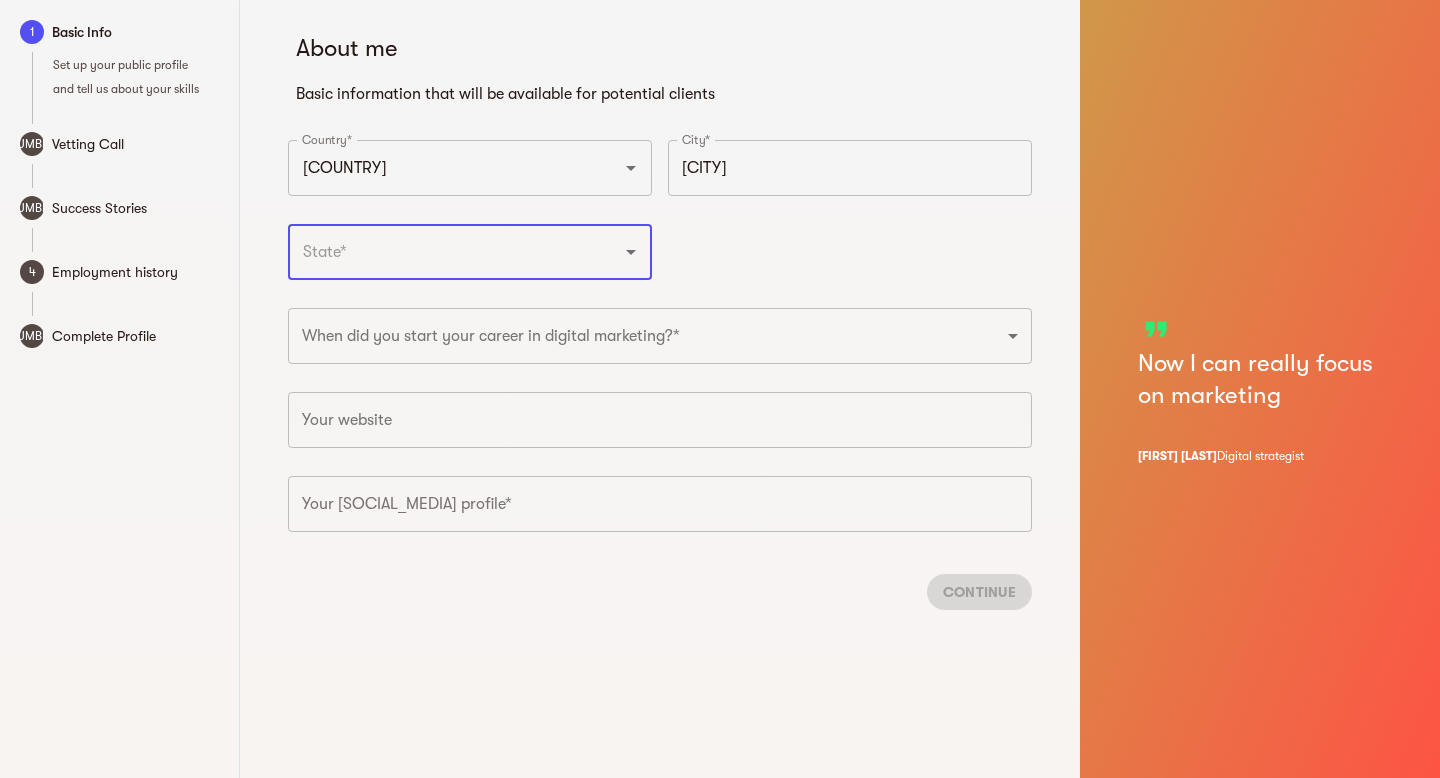 click at bounding box center [631, 252] 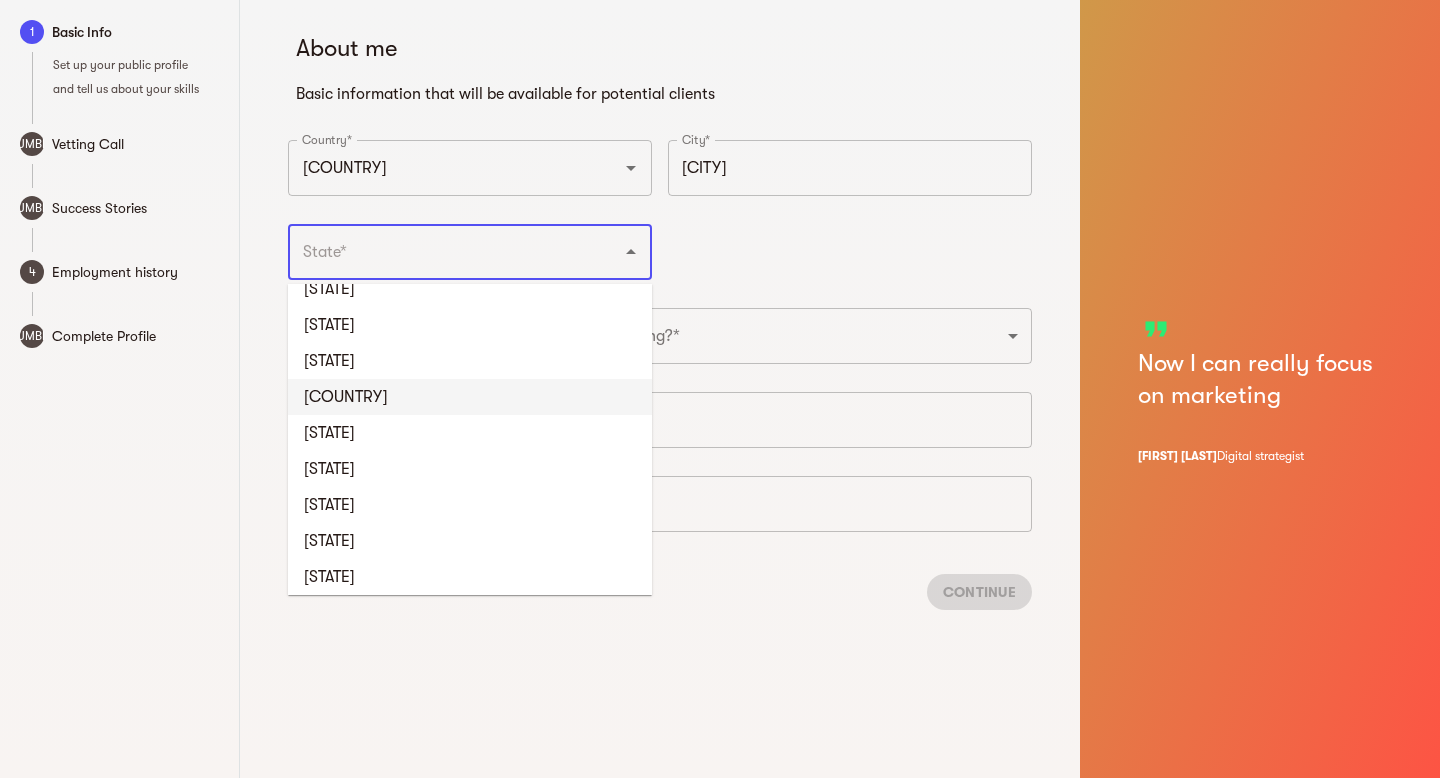 scroll, scrollTop: 2159, scrollLeft: 0, axis: vertical 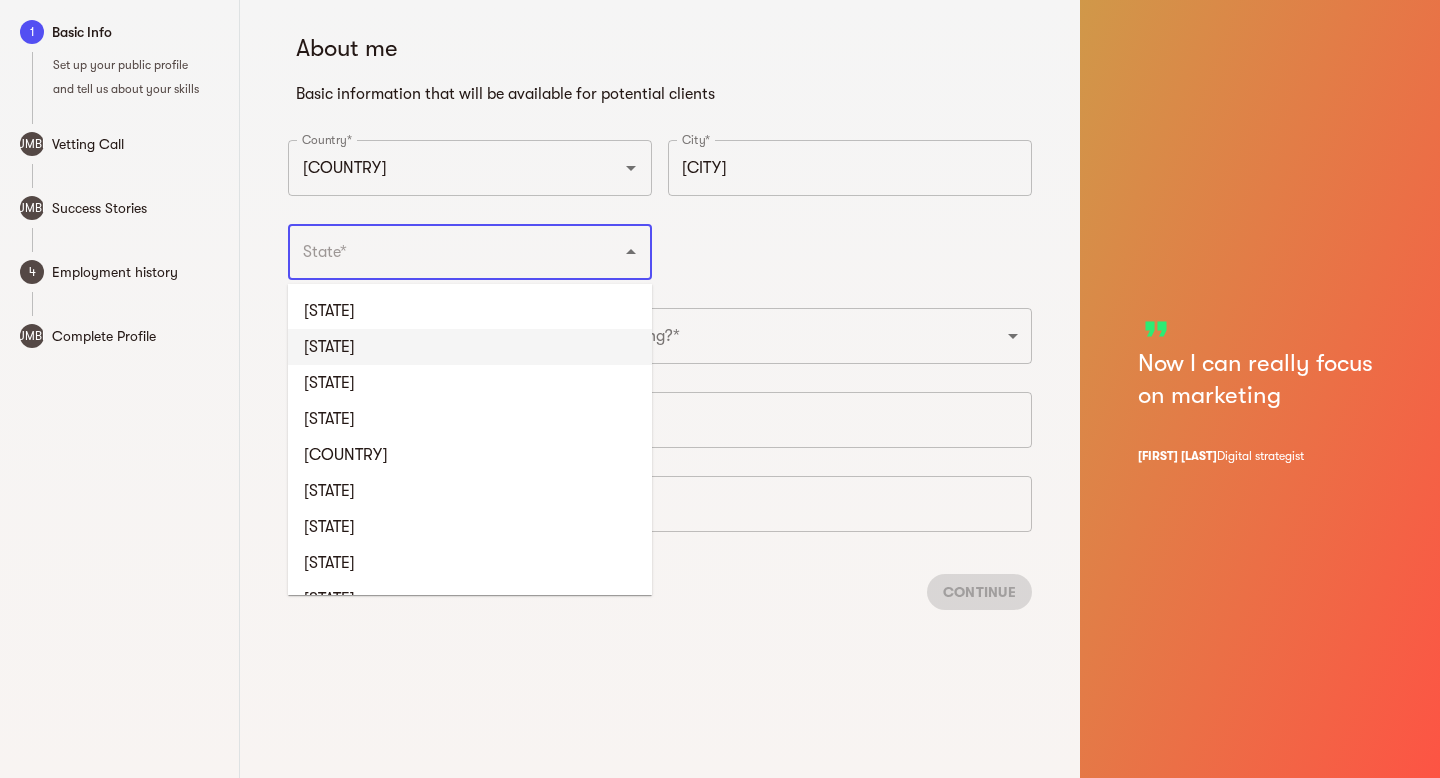 click on "[STATE]" at bounding box center [470, 347] 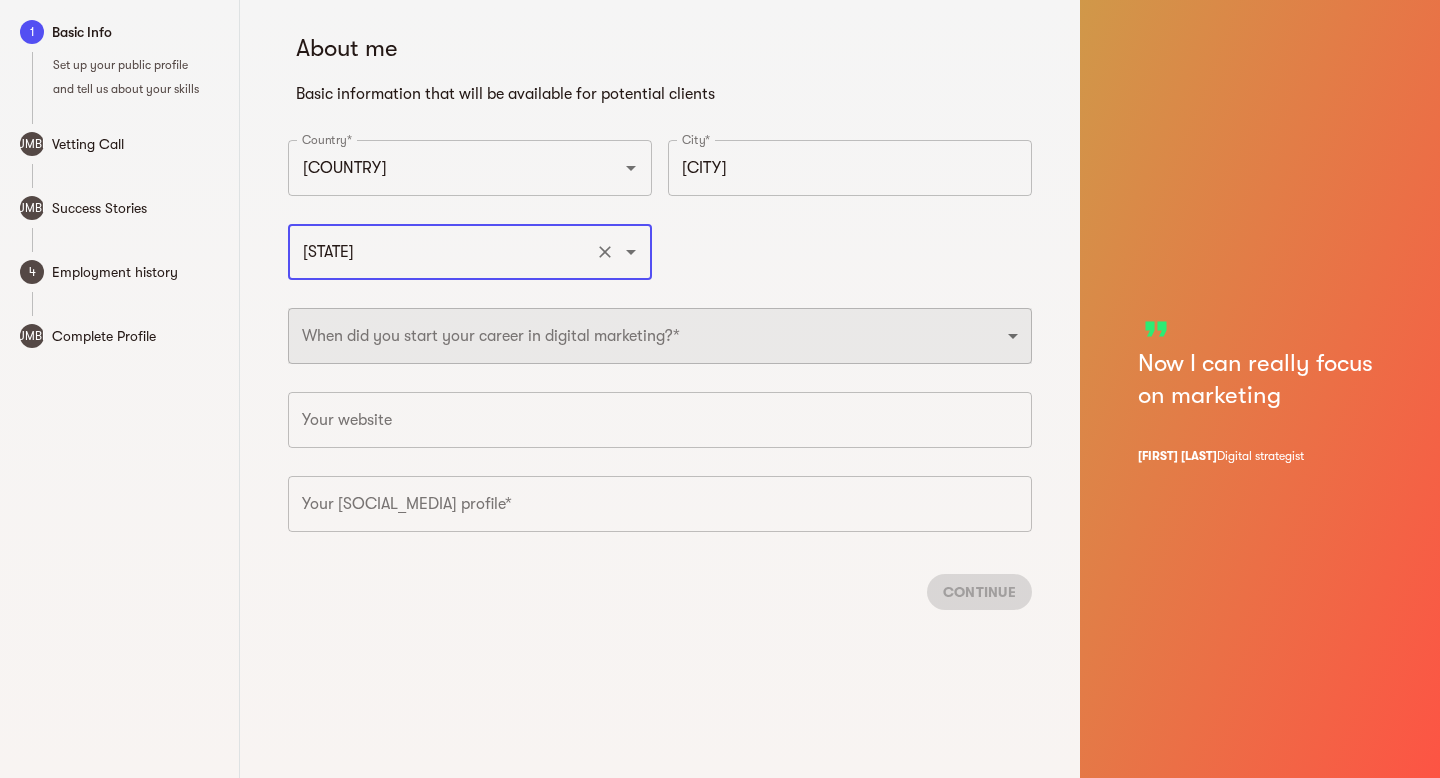 click on "[YEAR_RANGE]" at bounding box center [660, 336] 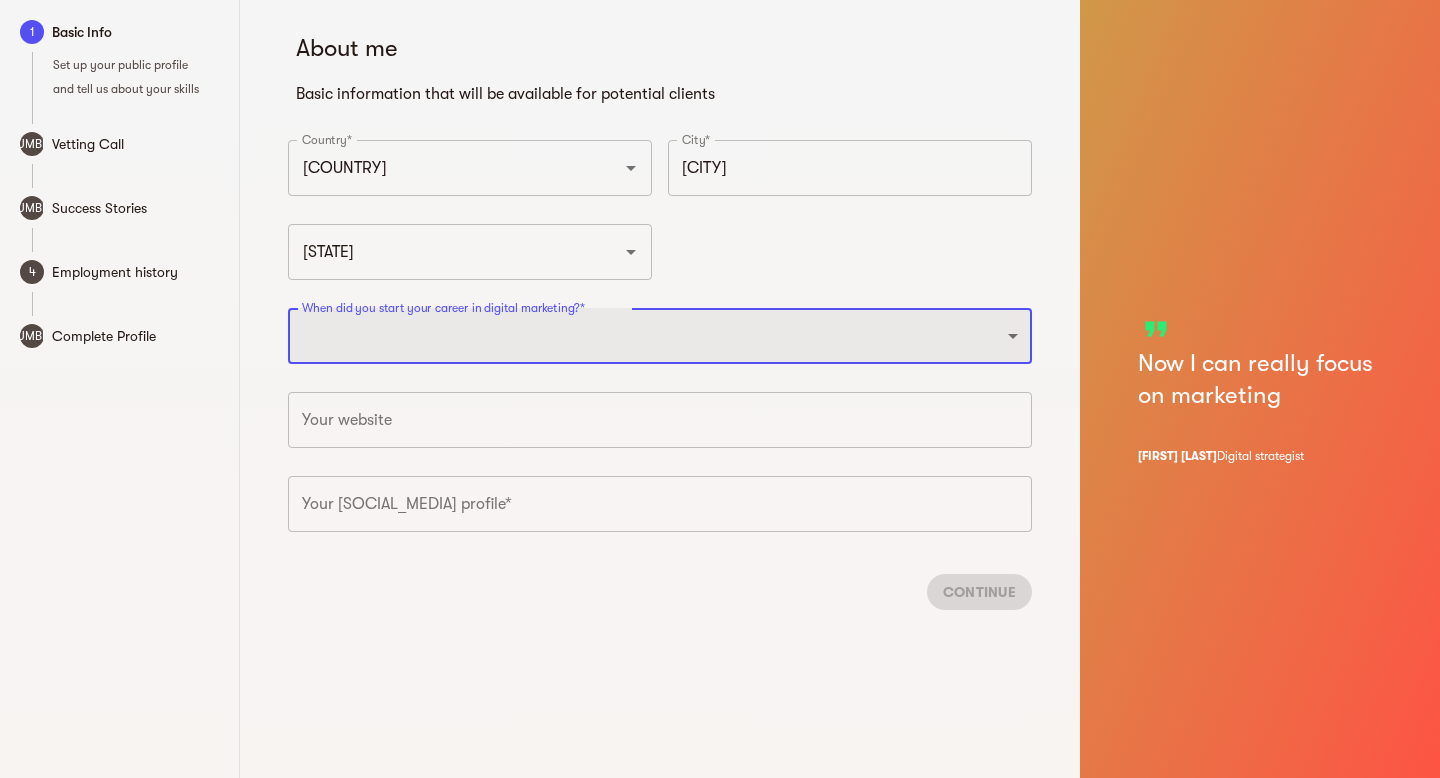 select on "[YEAR]" 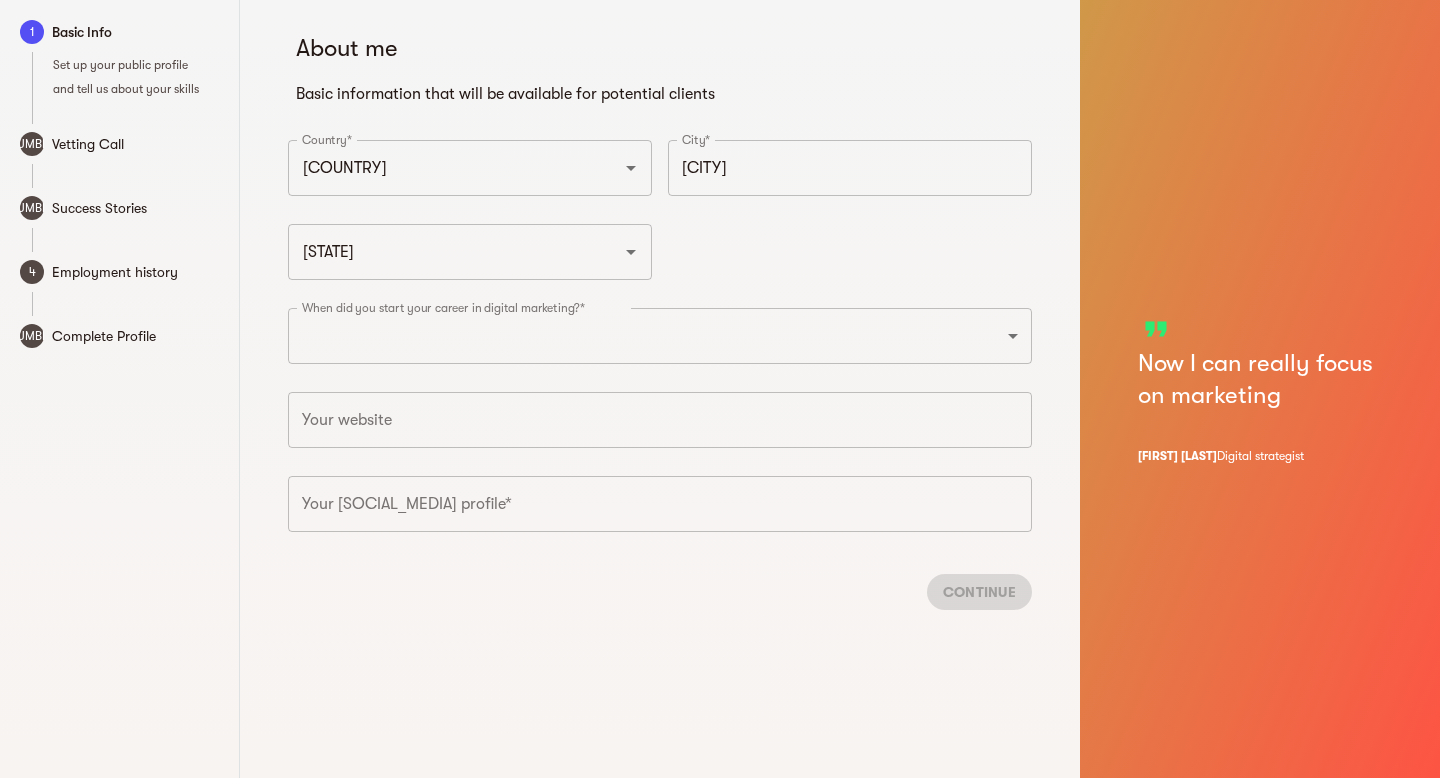 click on "Vetting Call" at bounding box center [135, 144] 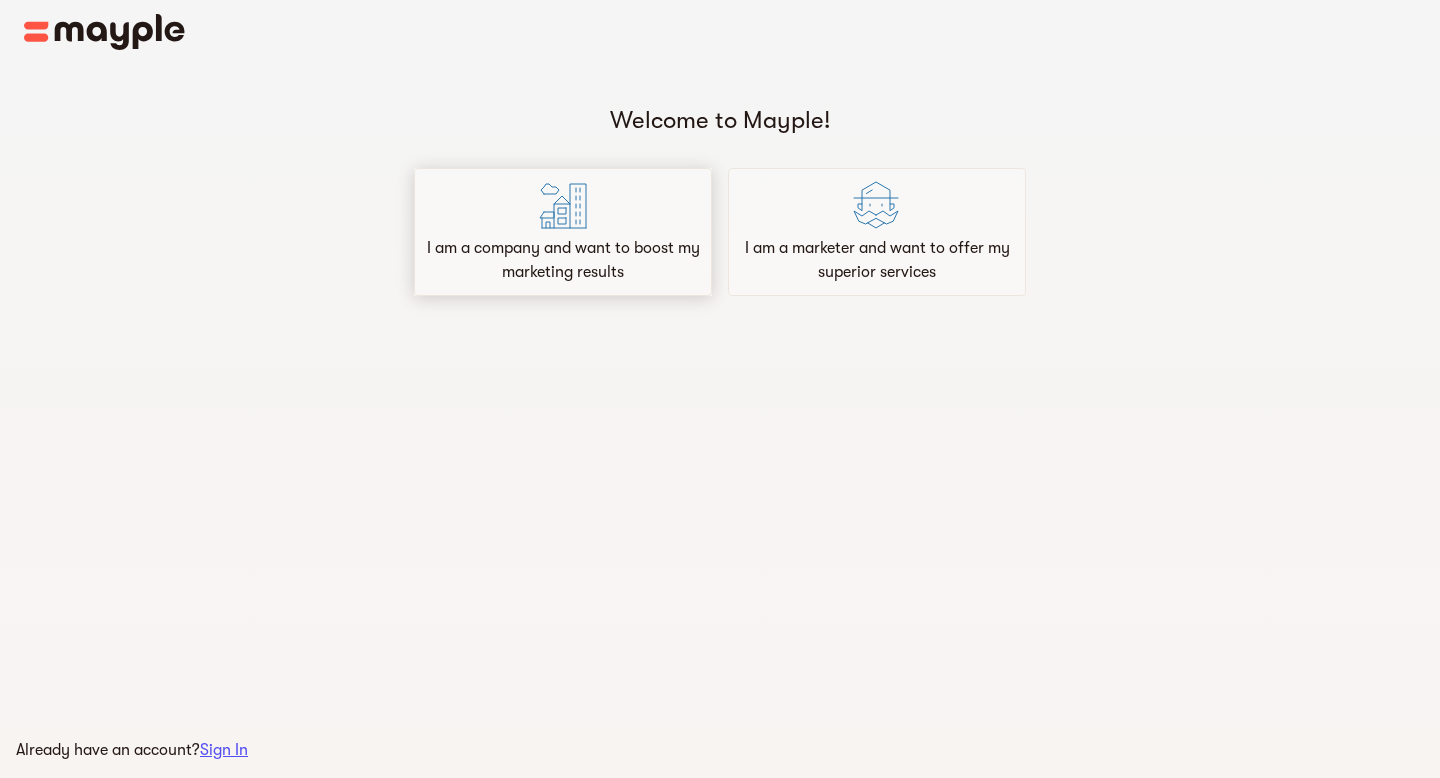 click on "I am a company and want to boost my marketing results" at bounding box center [563, 260] 